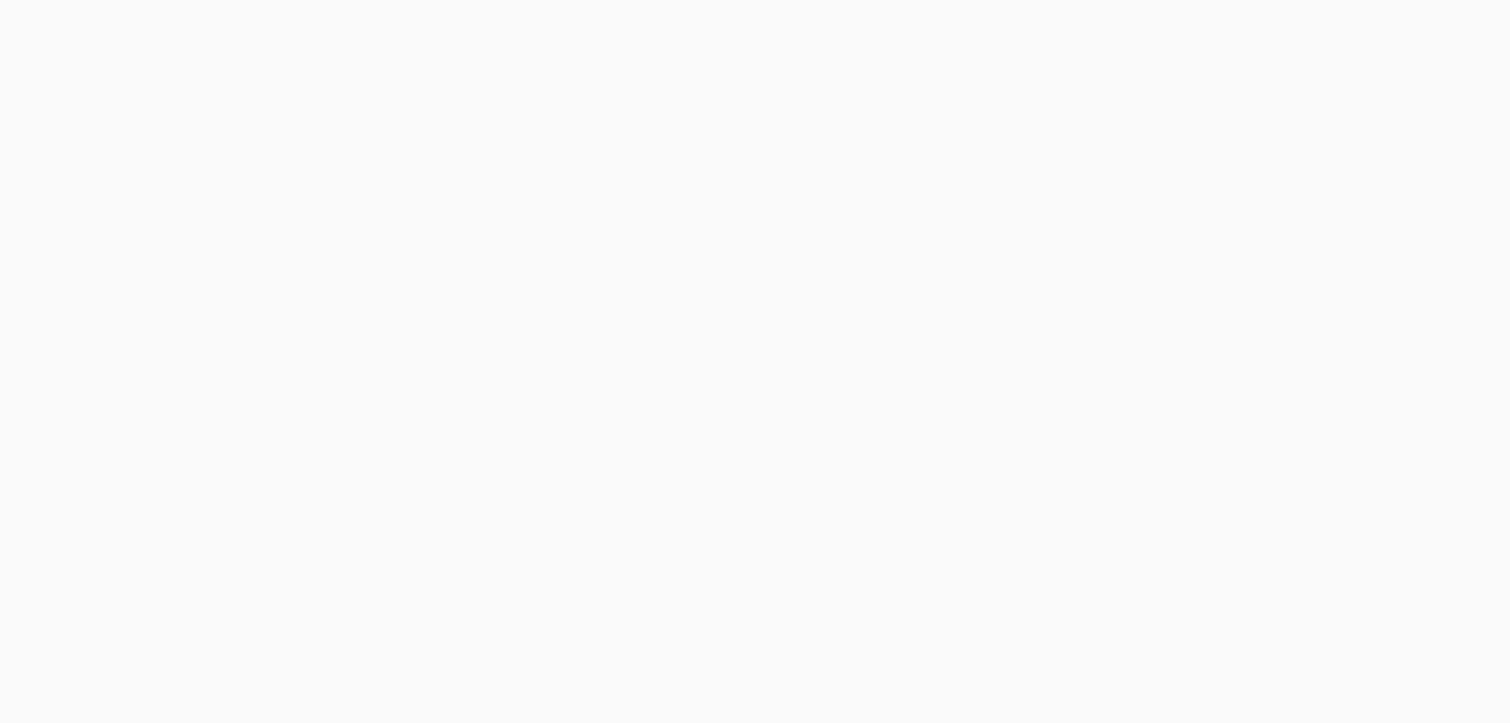 scroll, scrollTop: 0, scrollLeft: 0, axis: both 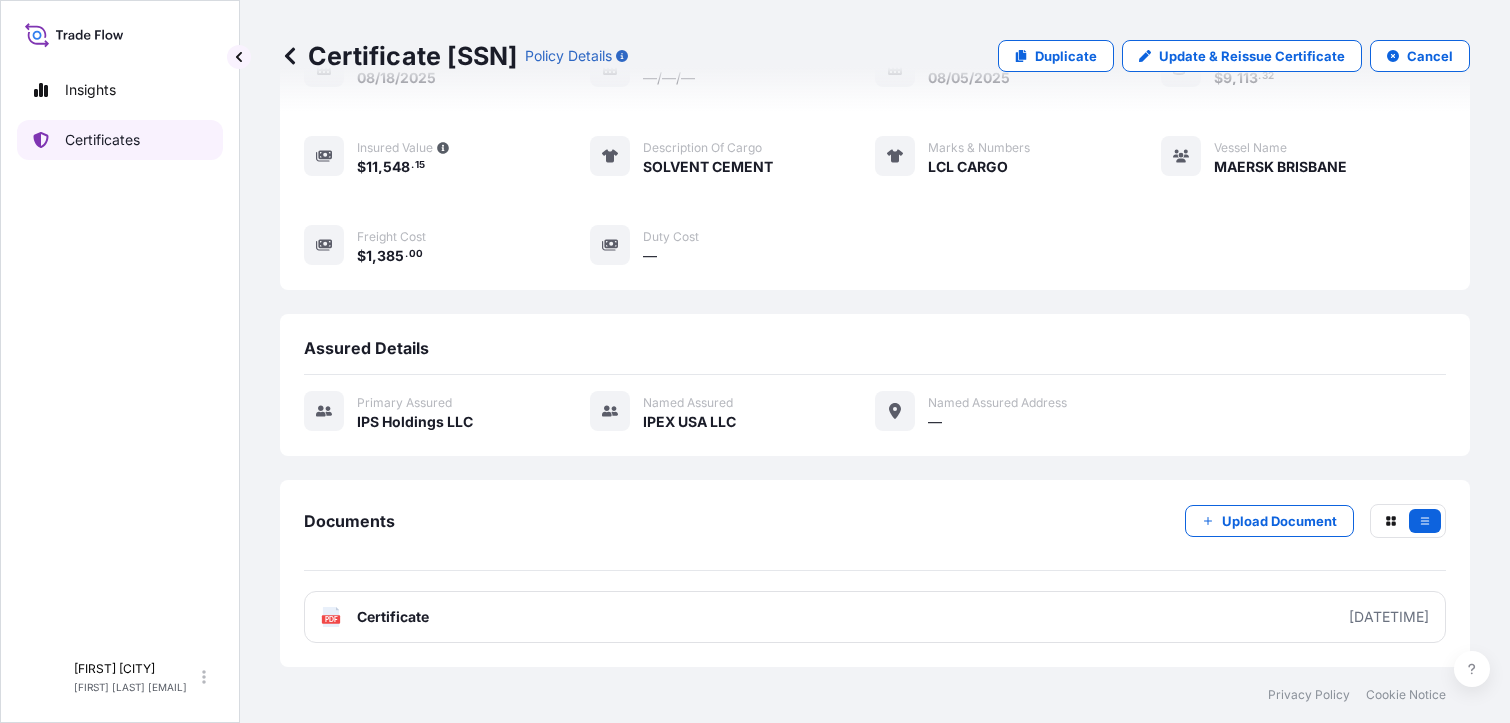 click on "Certificates" at bounding box center (102, 140) 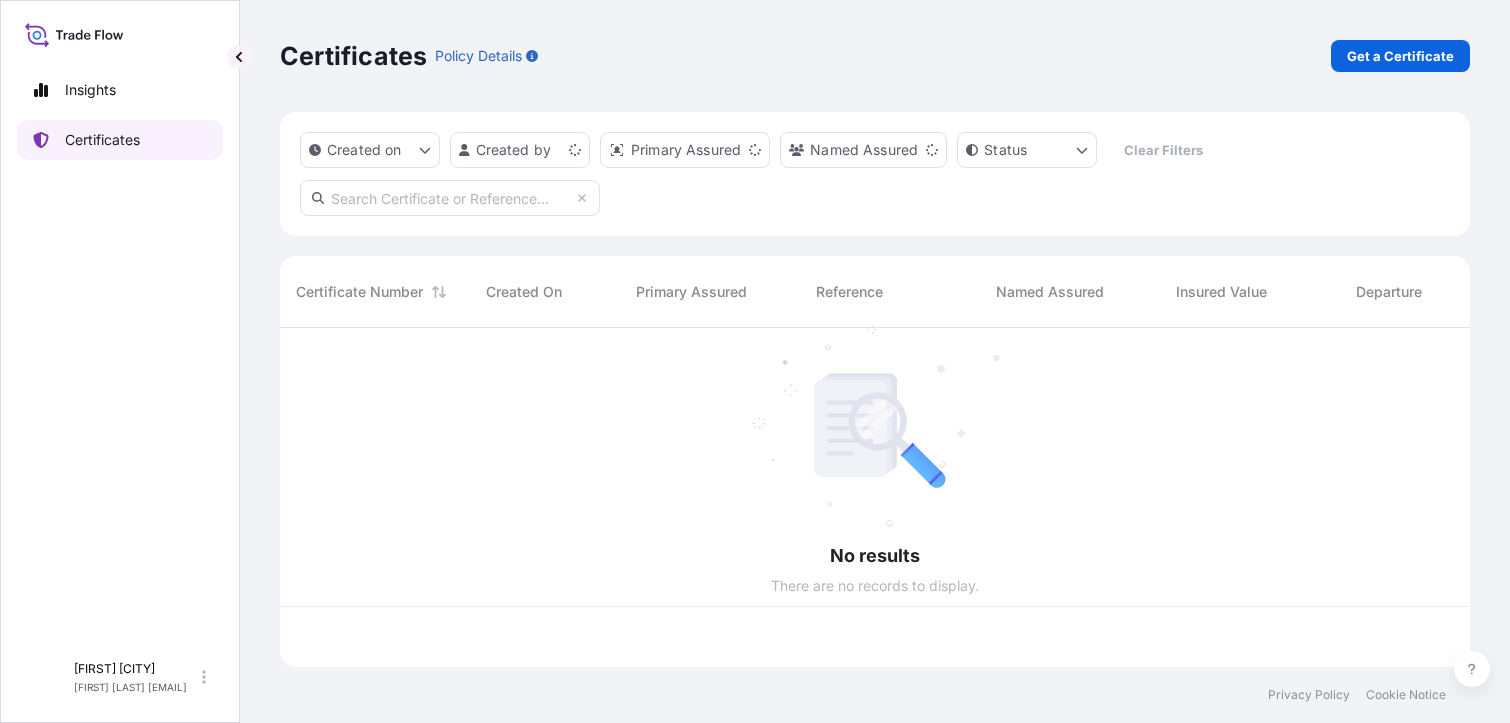 scroll, scrollTop: 0, scrollLeft: 0, axis: both 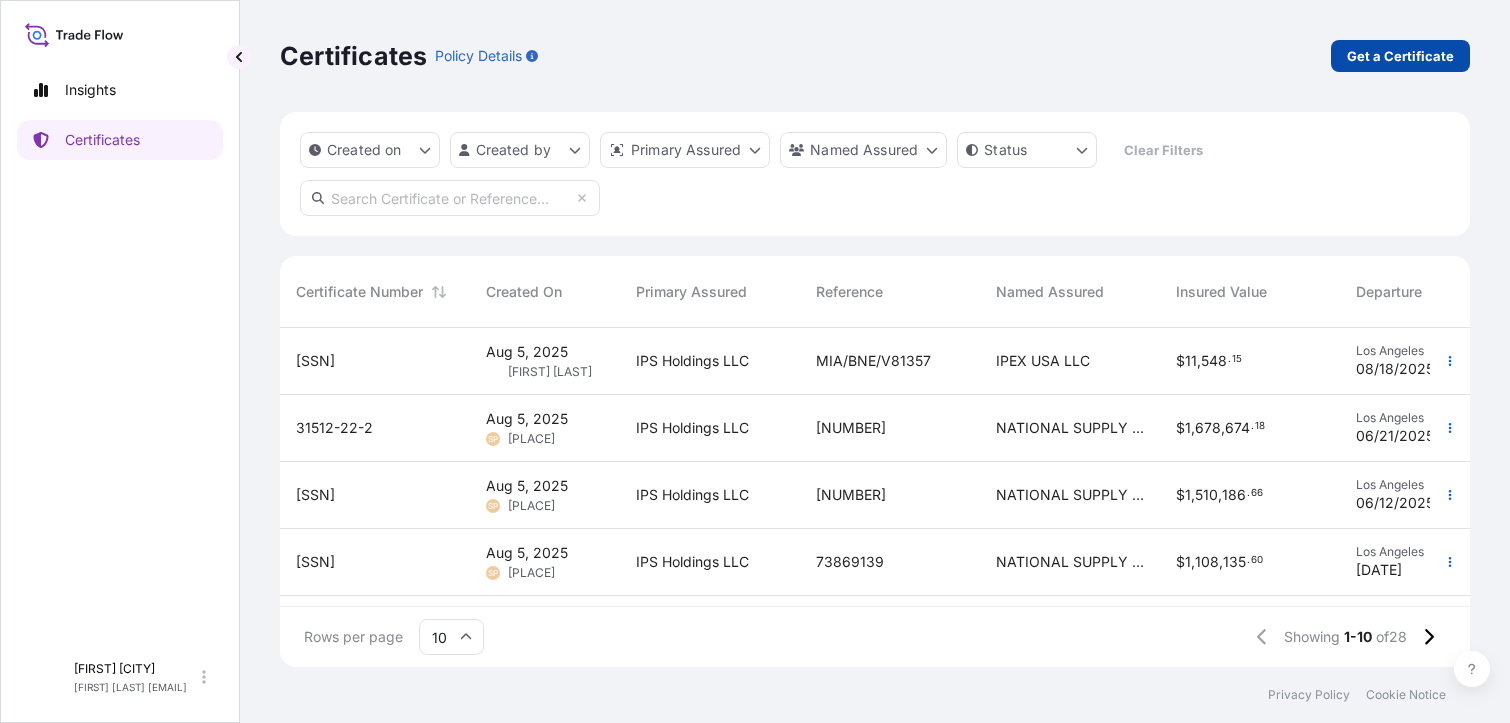 click on "Get a Certificate" at bounding box center [1400, 56] 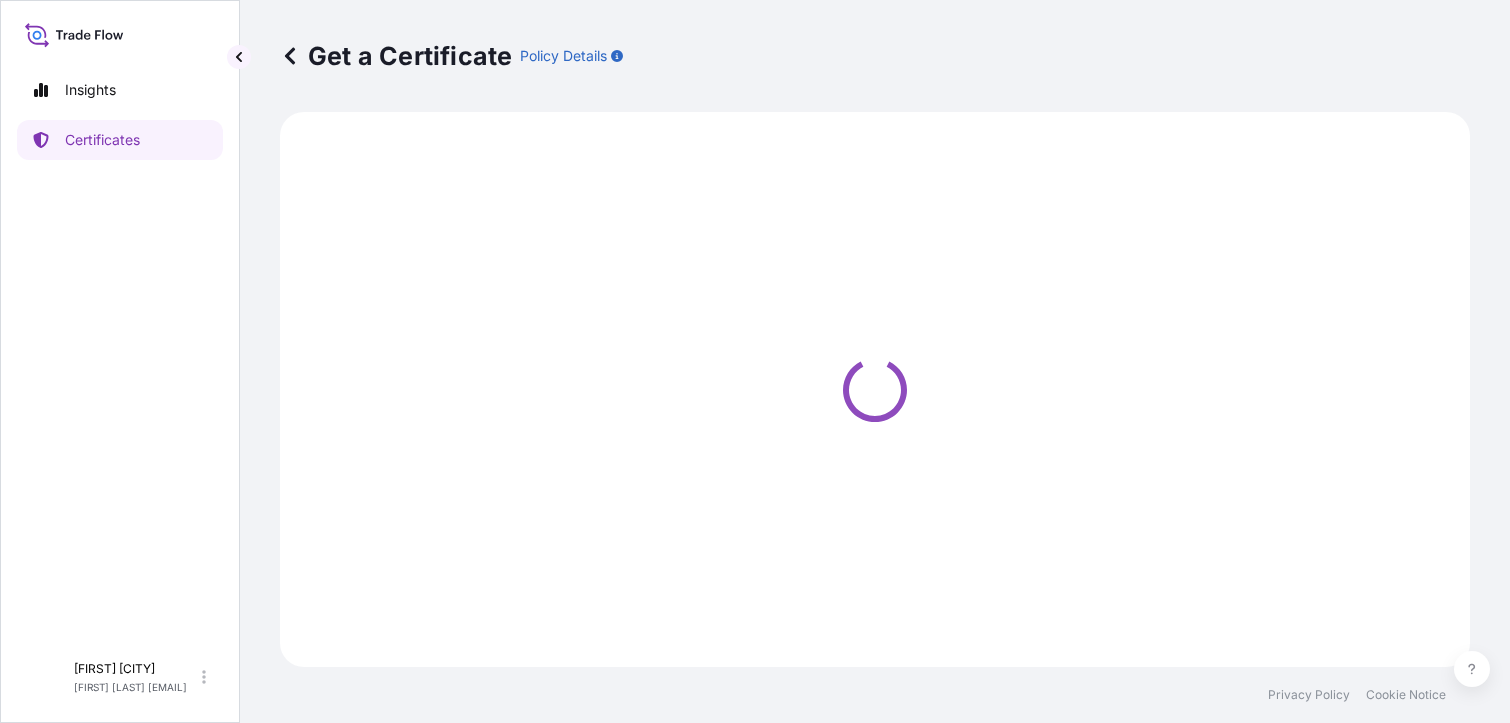 select on "Barge" 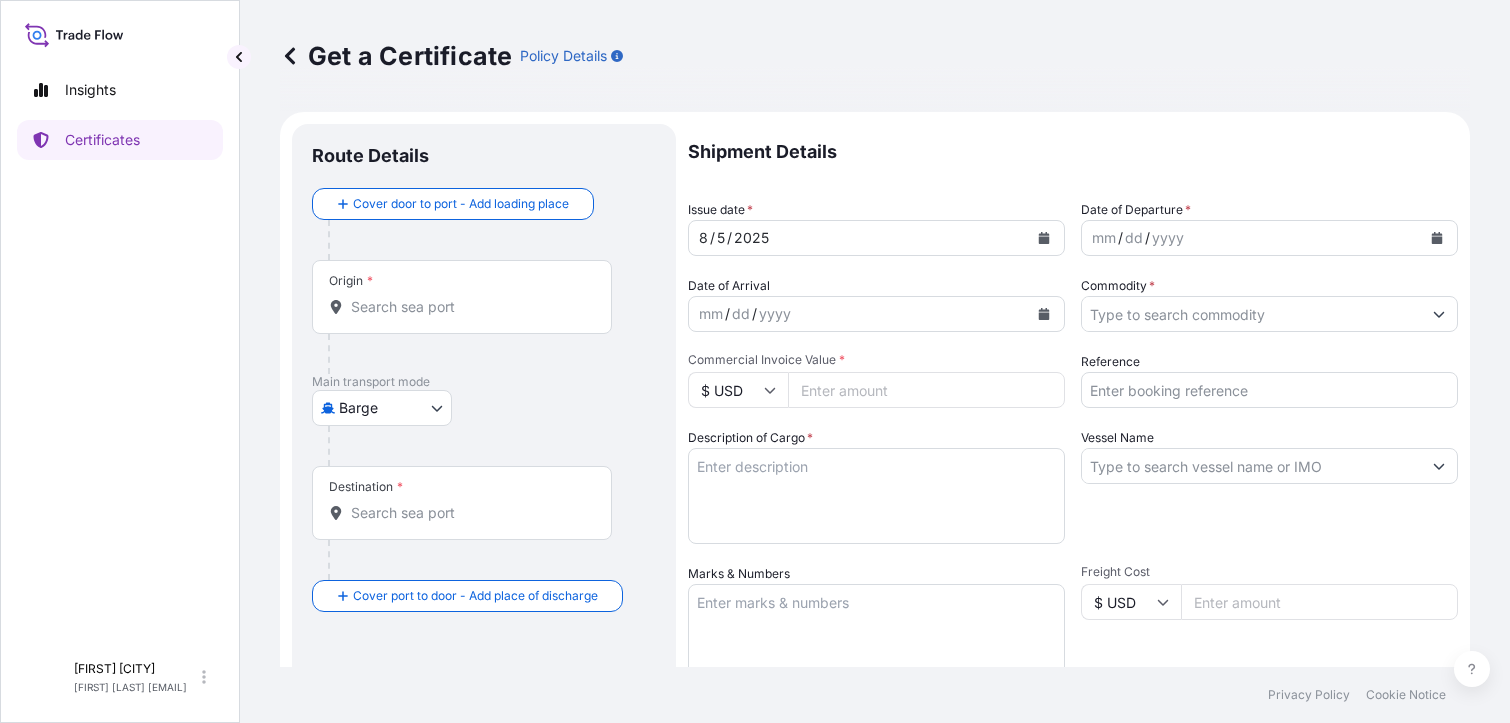 click on "Origin *" at bounding box center [469, 307] 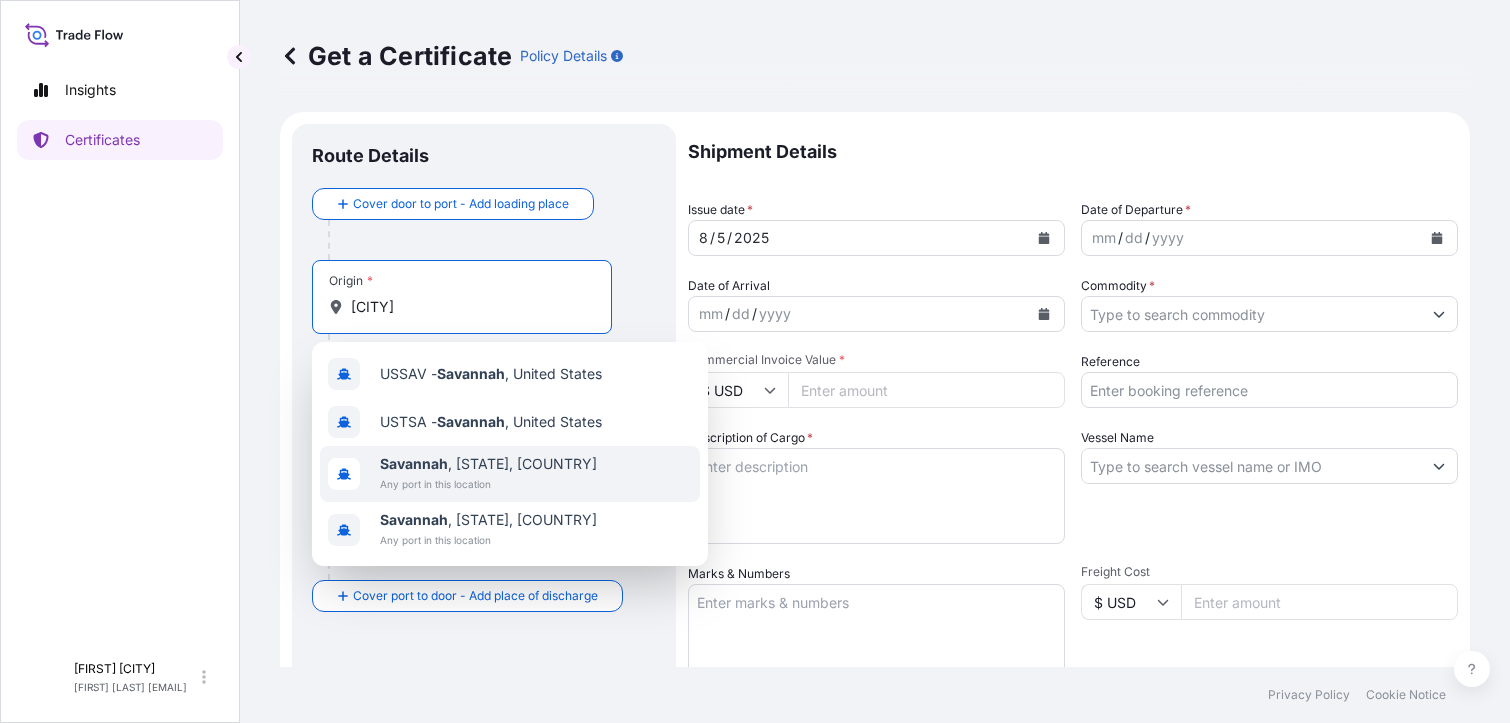 click on "[CITY] , [STATE], [COUNTRY]" at bounding box center [488, 464] 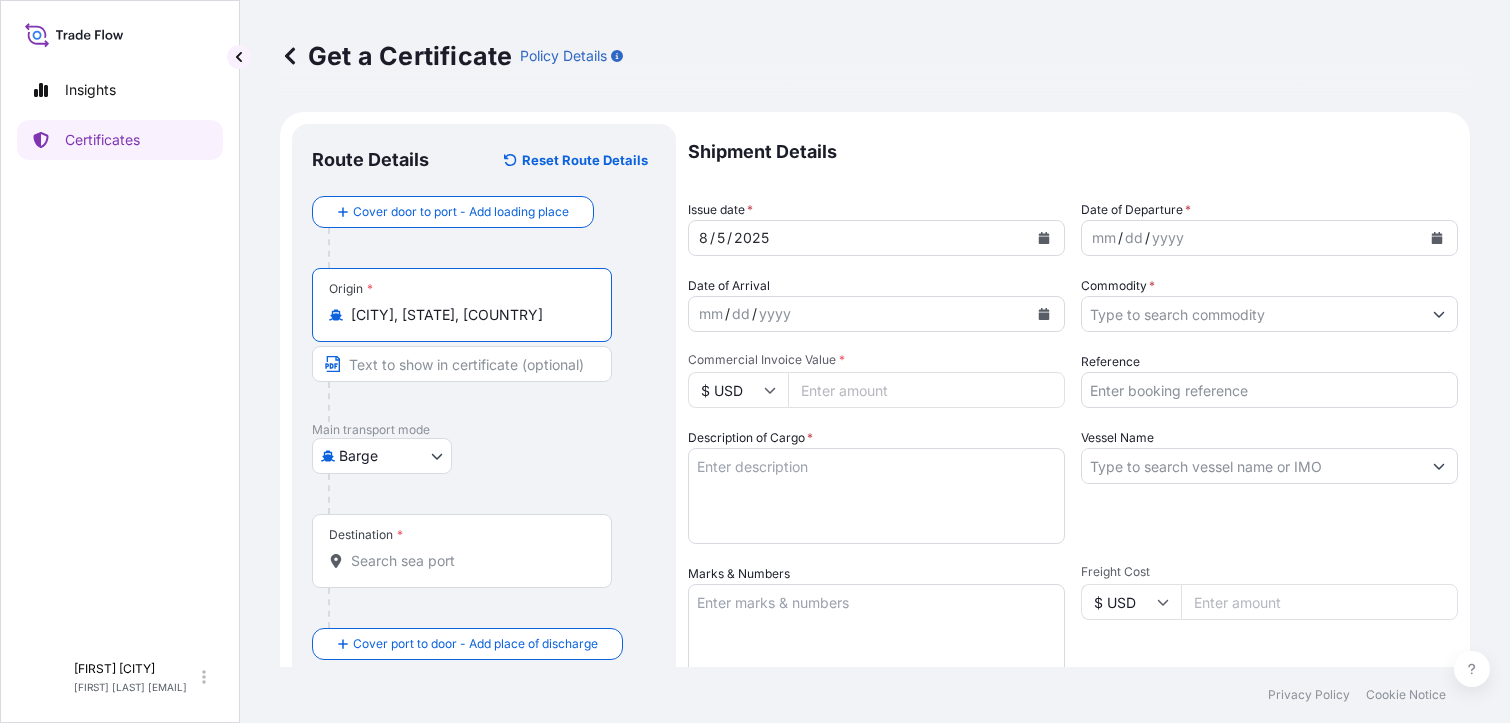 type on "[CITY], [STATE], [COUNTRY]" 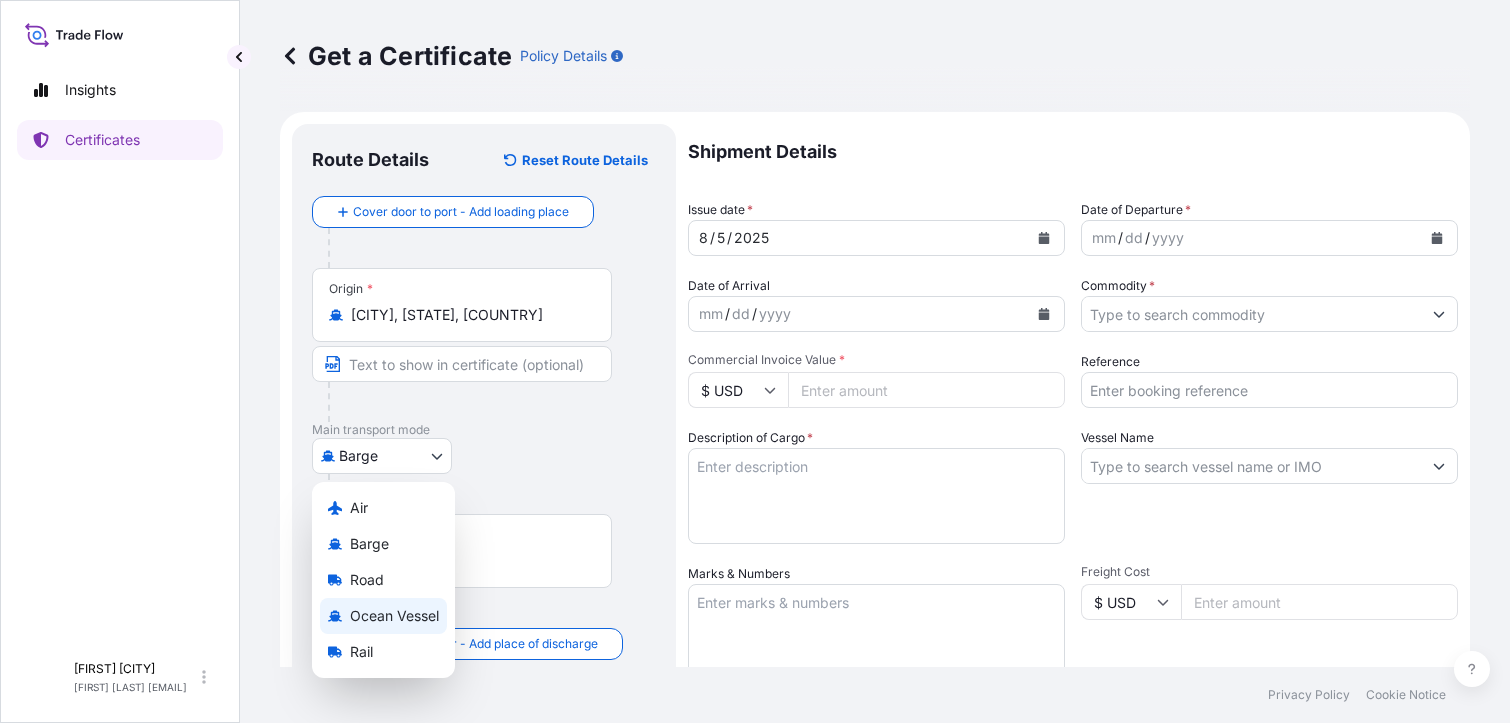click on "Ocean Vessel" at bounding box center (394, 616) 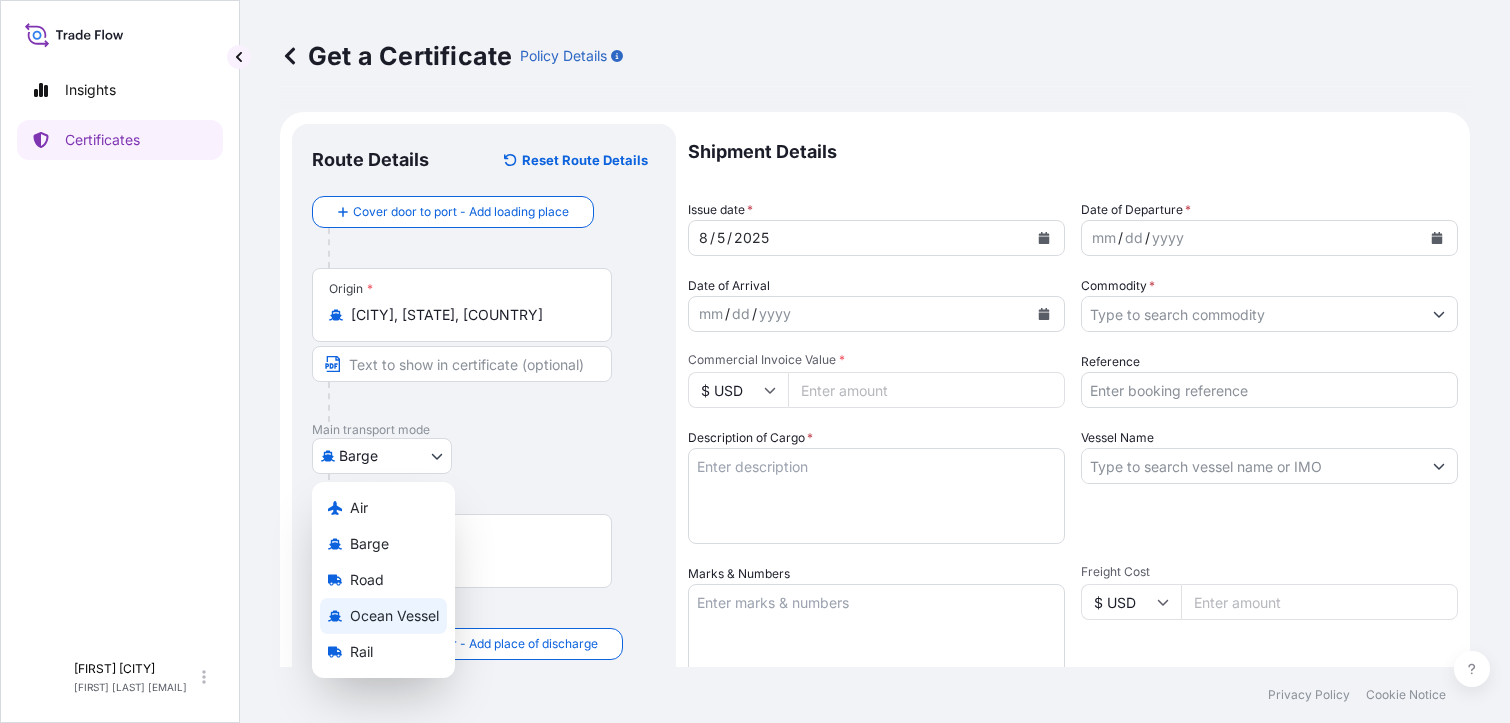select on "Ocean Vessel" 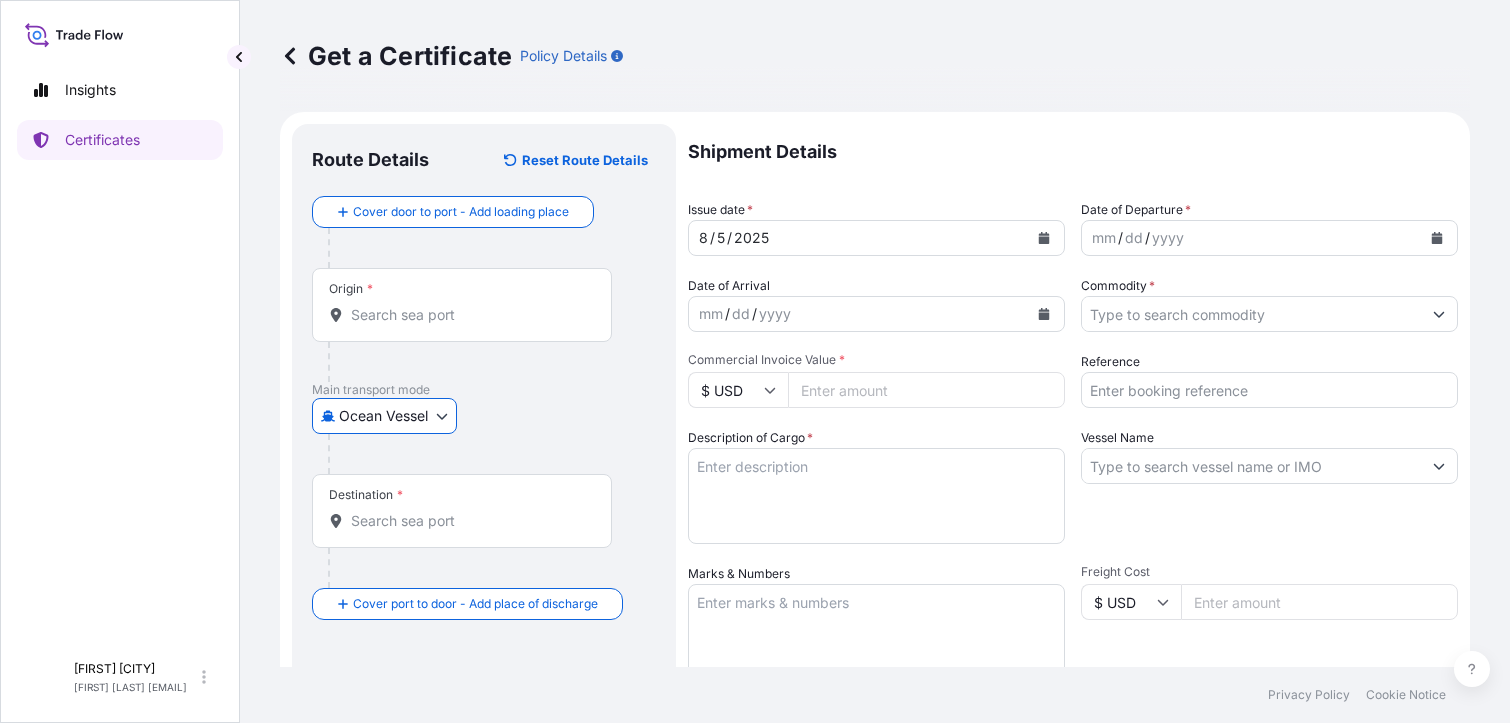 click on "Destination *" at bounding box center [462, 511] 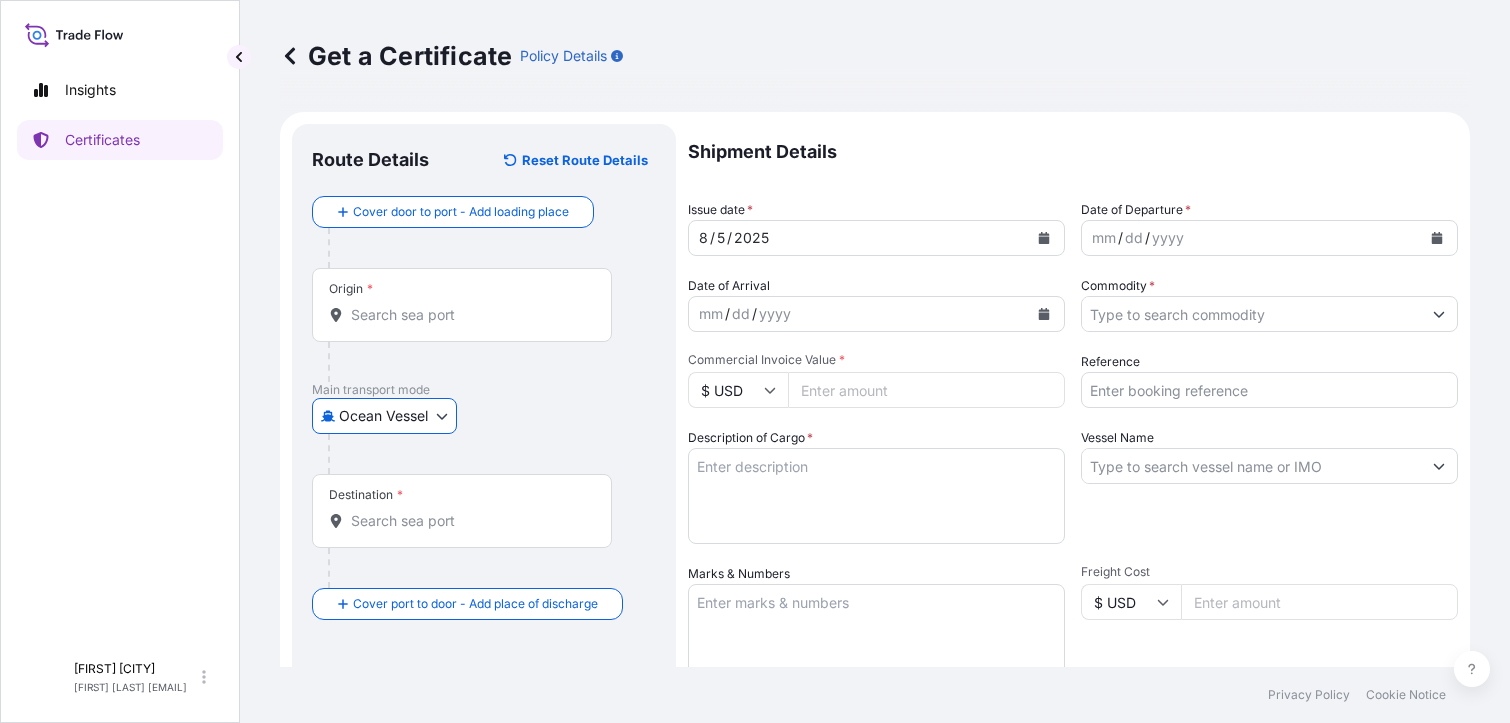 click on "Destination *" at bounding box center (469, 521) 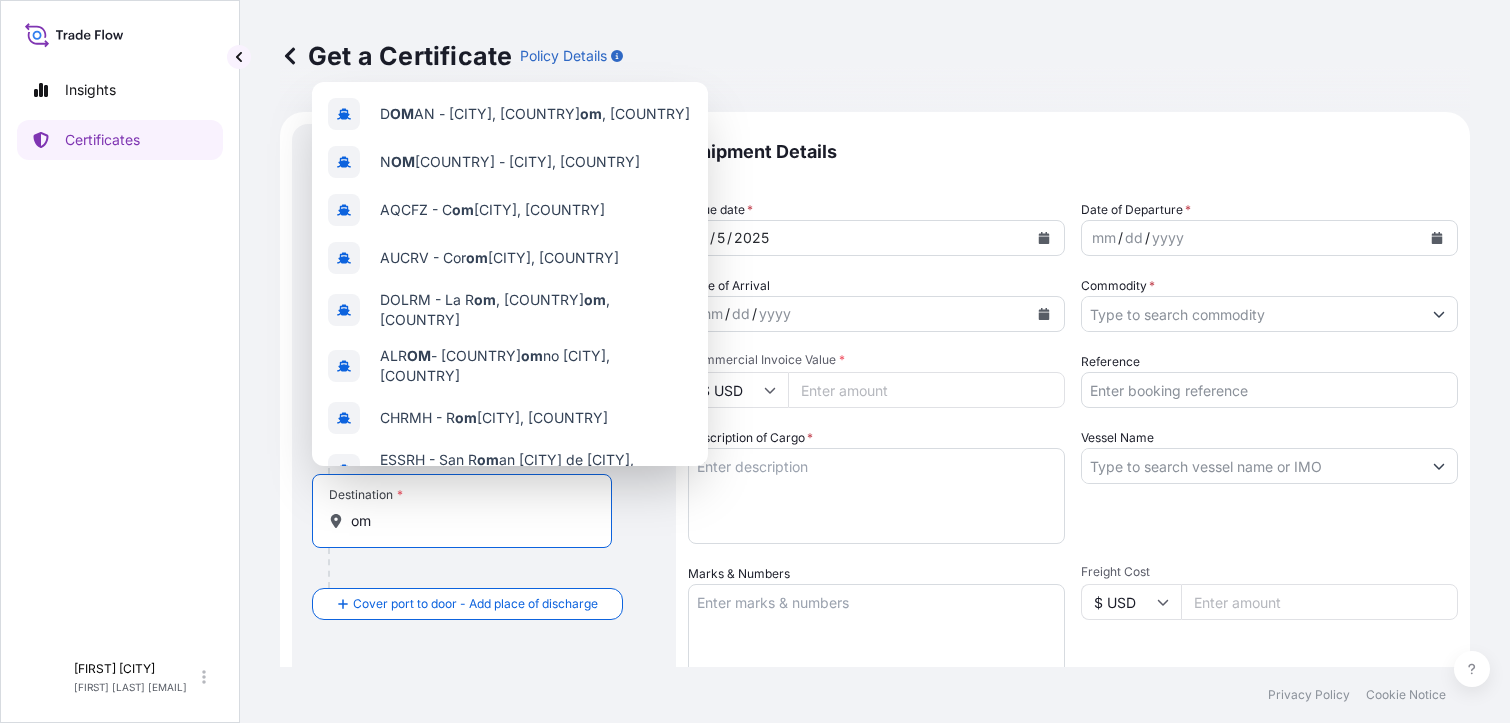 type on "o" 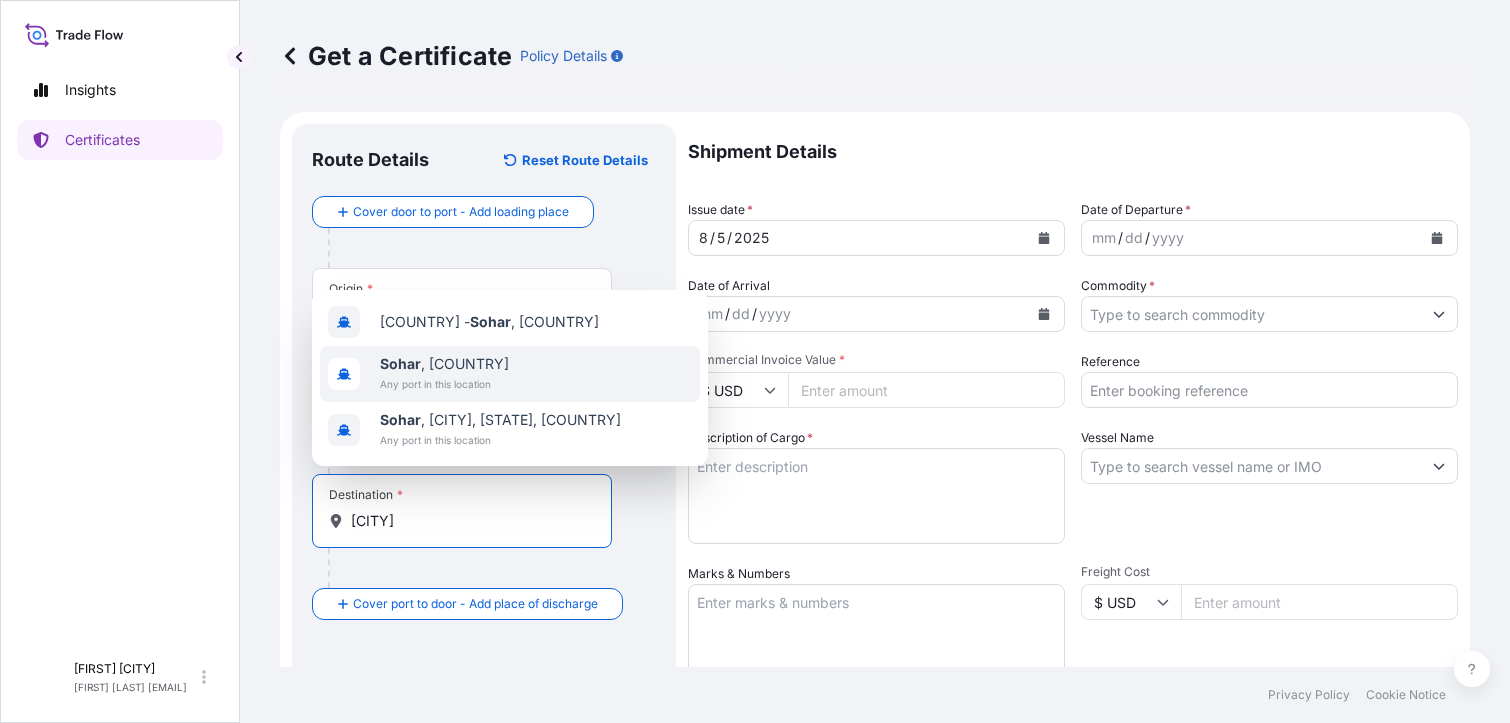 click on "[CITY], [COUNTRY]" at bounding box center [444, 364] 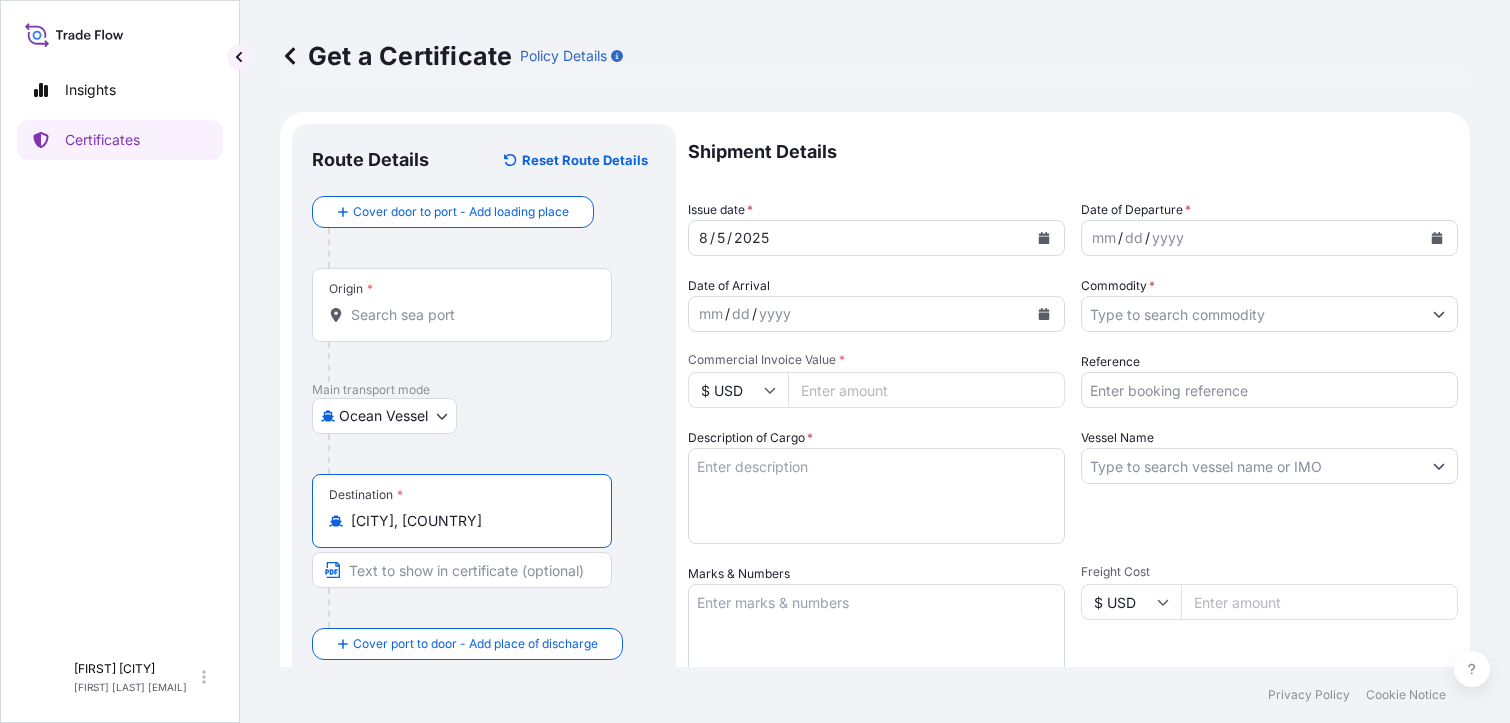 type on "[CITY], [COUNTRY]" 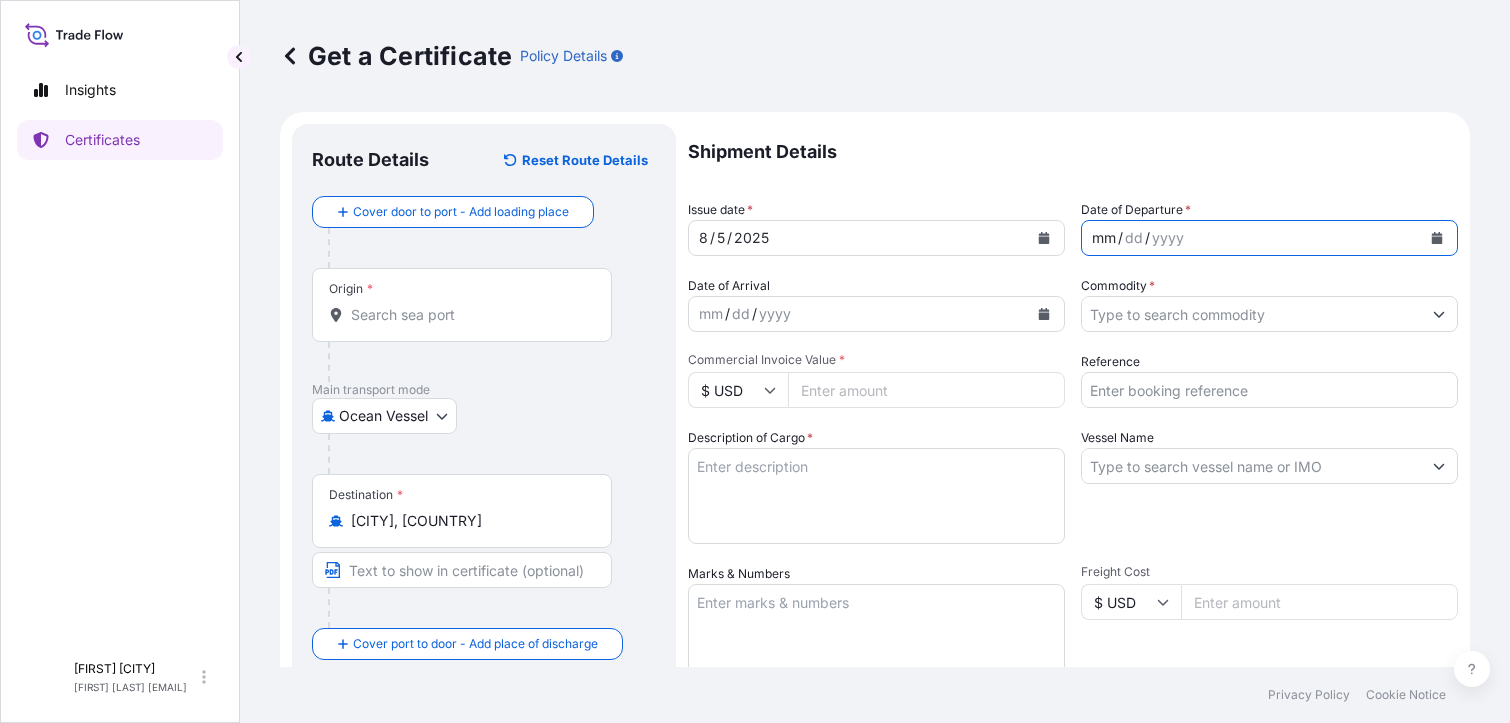 click on "mm" at bounding box center [1104, 238] 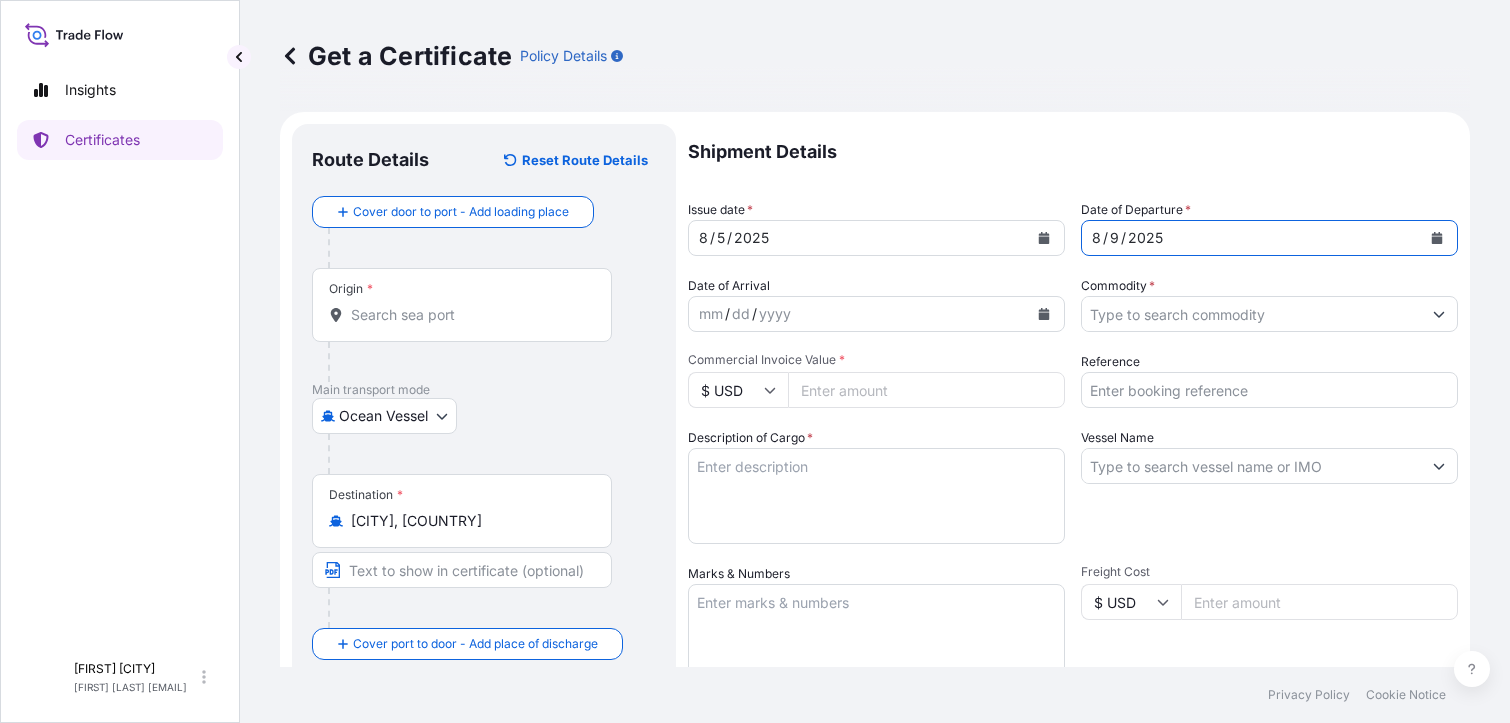 click on "yyyy" at bounding box center [775, 314] 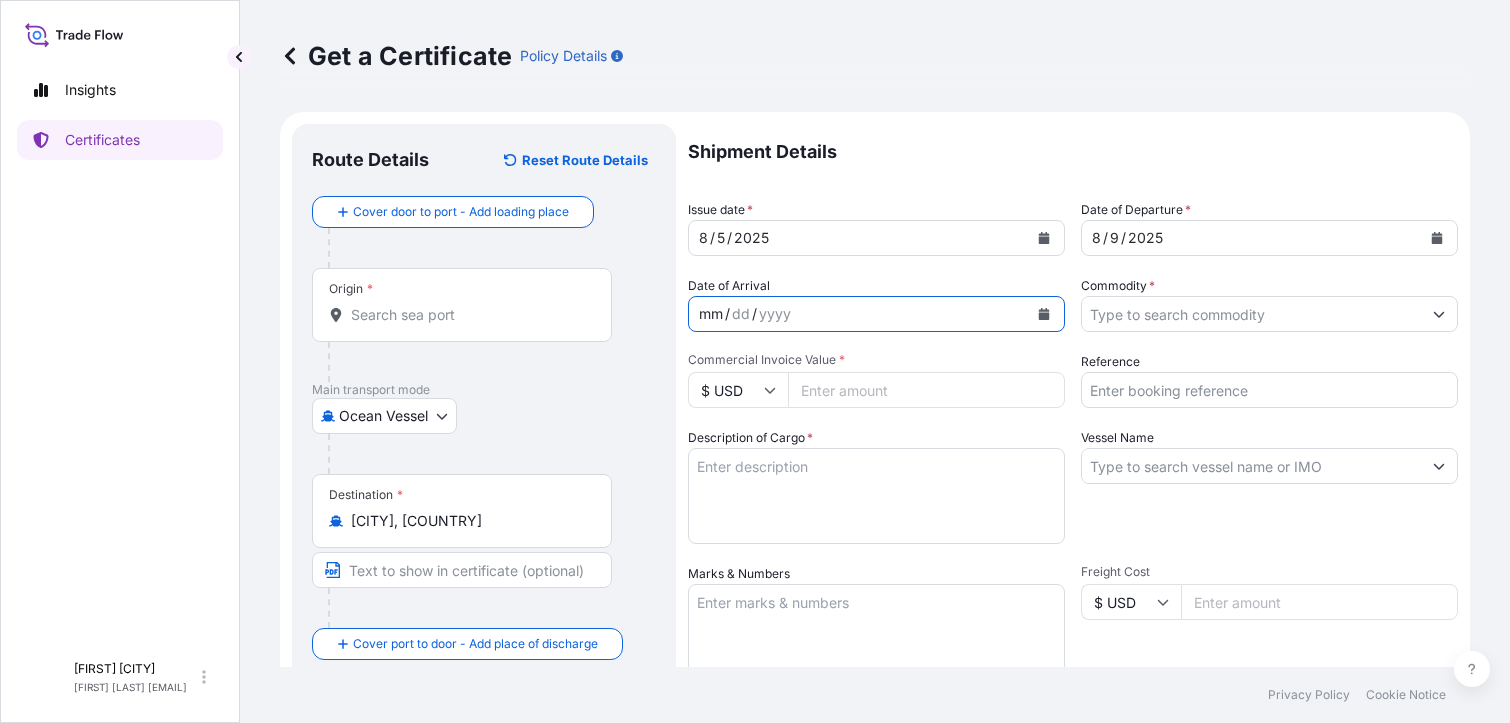 click on "mm" at bounding box center (711, 314) 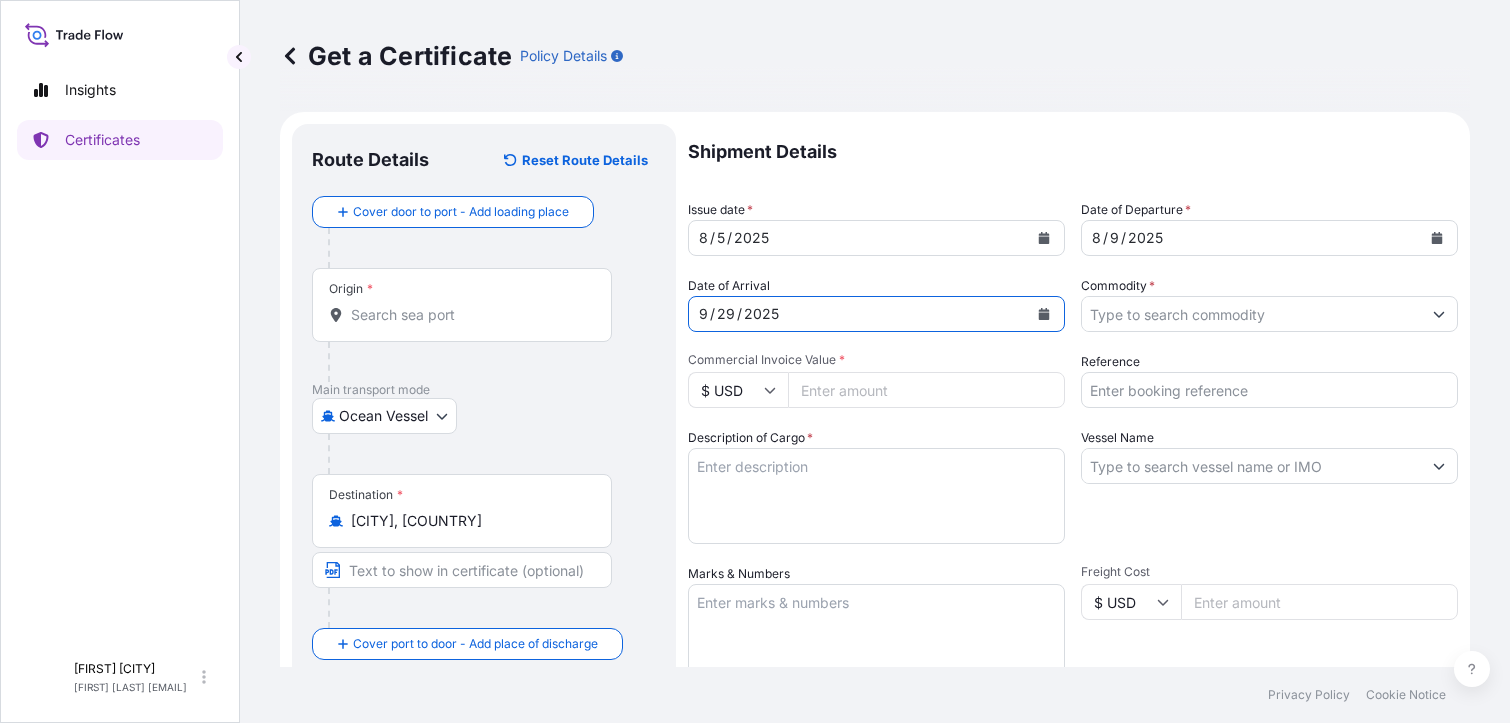 click at bounding box center (1439, 314) 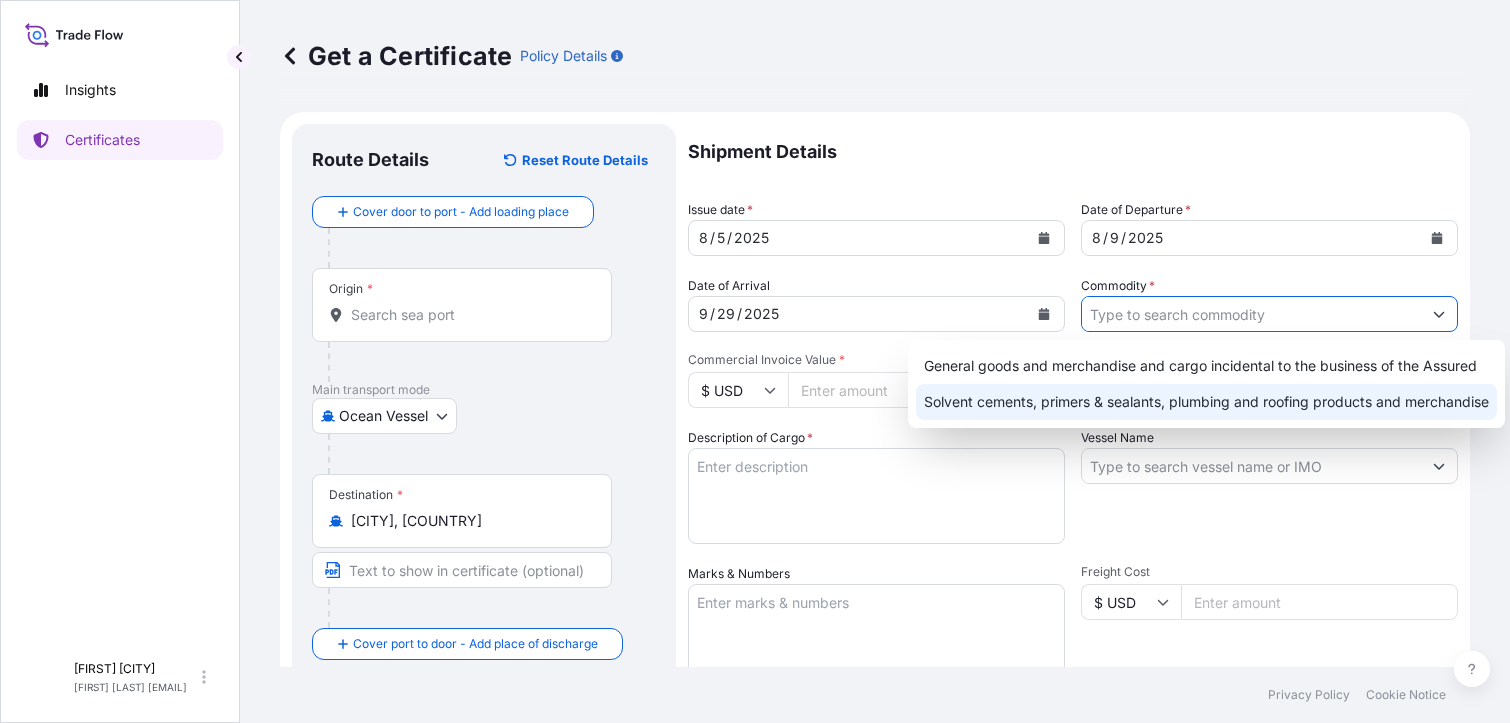 click on "Solvent cements, primers & sealants, plumbing and roofing products and merchandise" at bounding box center [1206, 402] 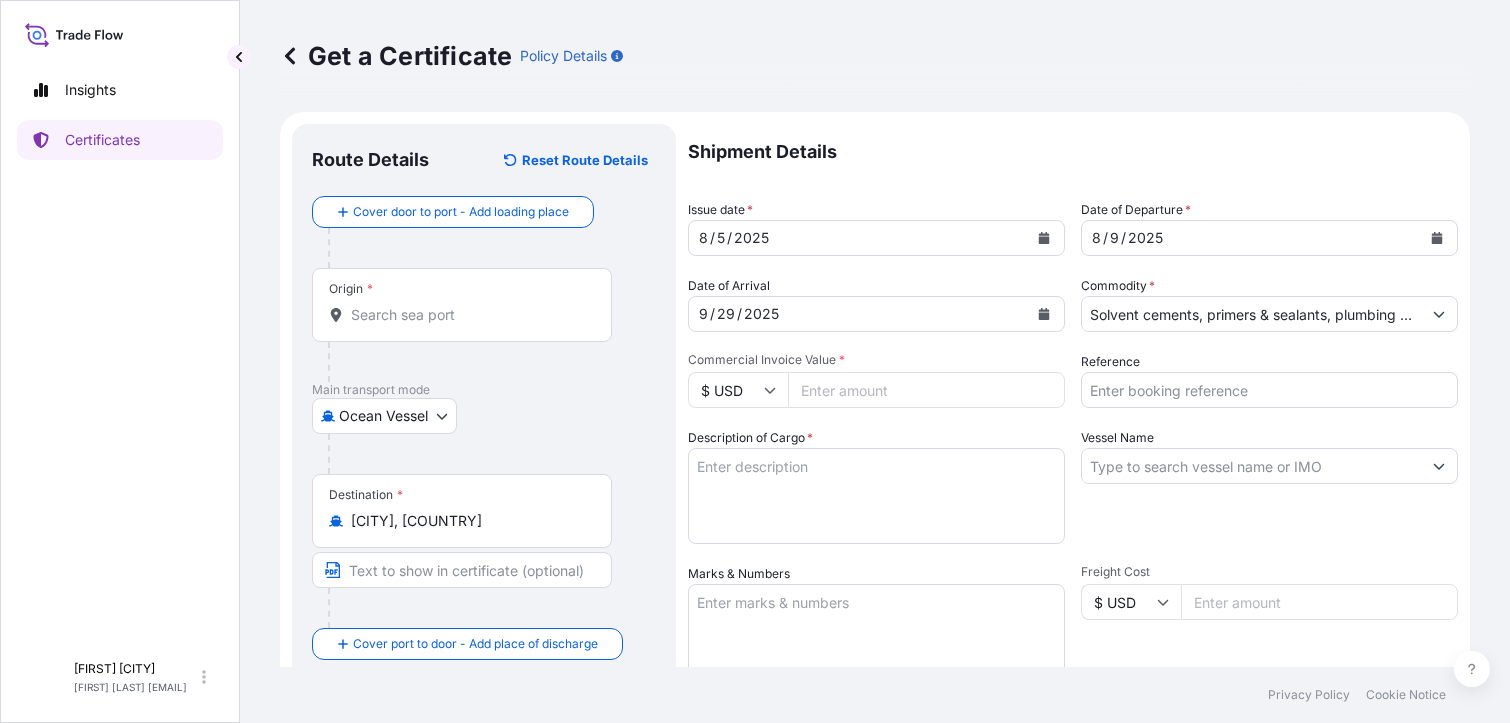 click on "Commercial Invoice Value    *" at bounding box center (926, 390) 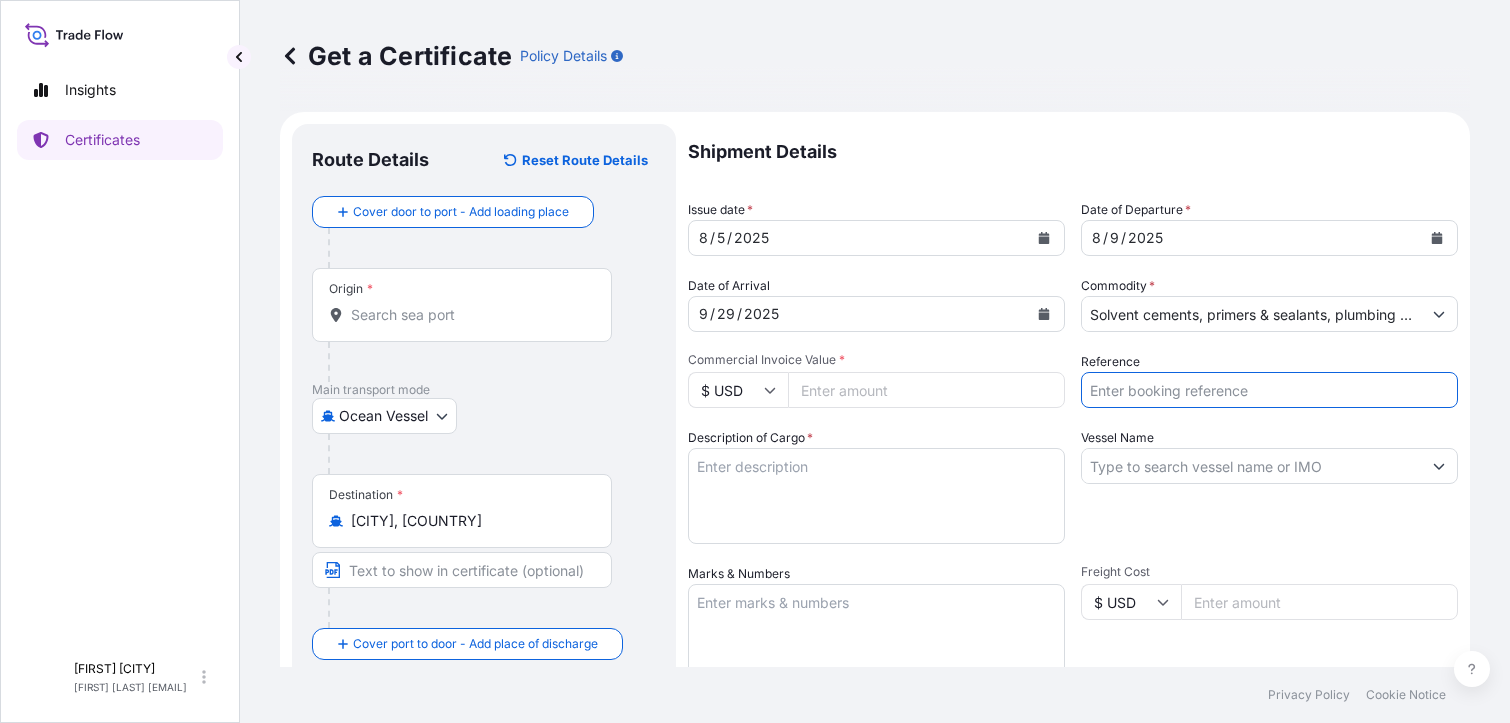 click on "Reference" at bounding box center [1269, 390] 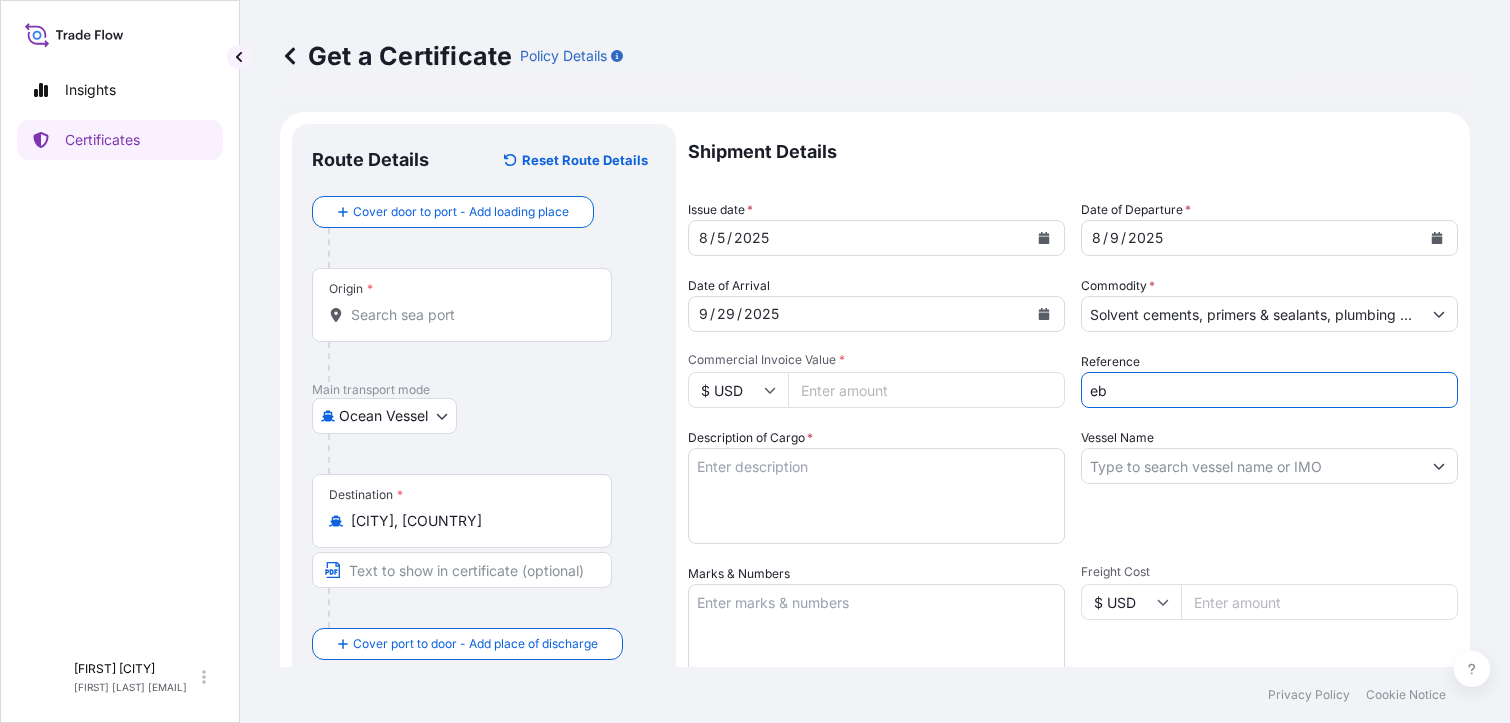 type on "e" 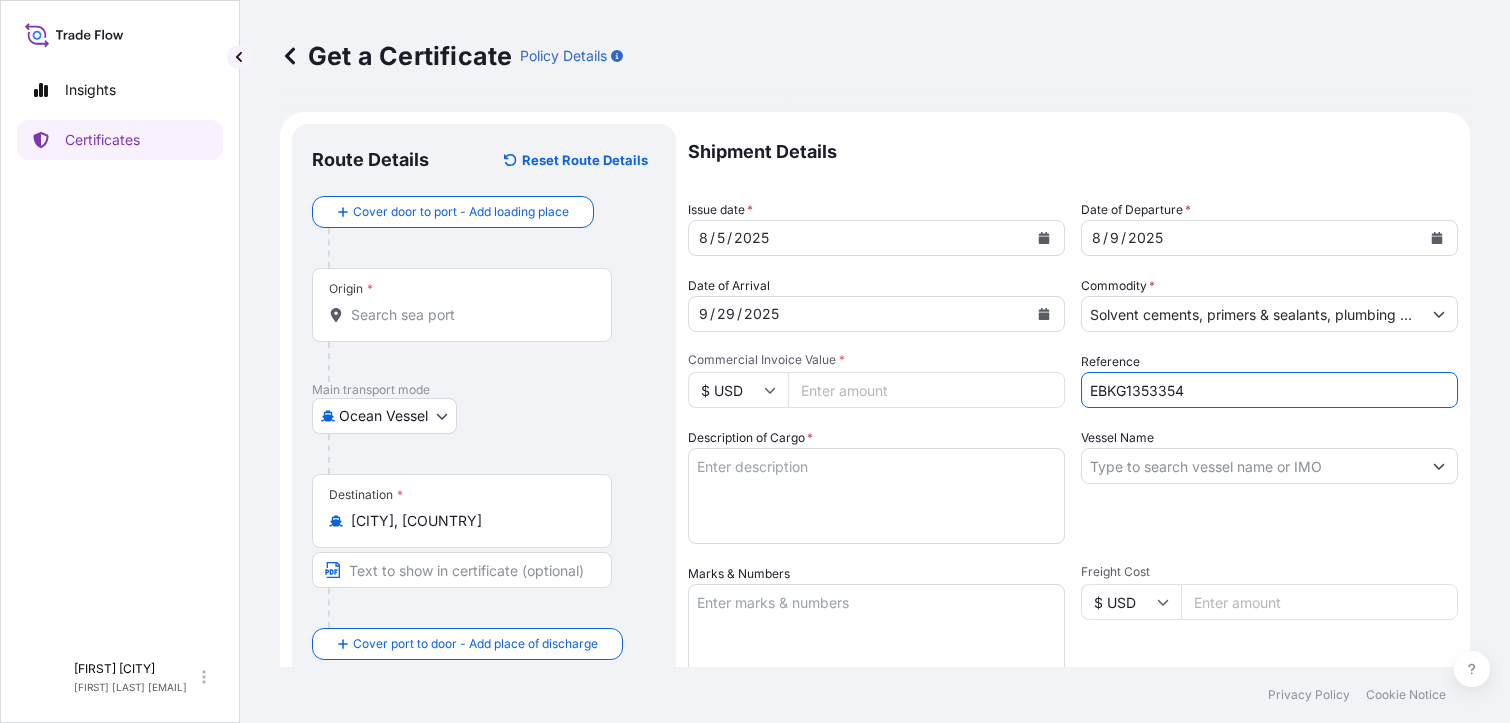 type on "EBKG1353354" 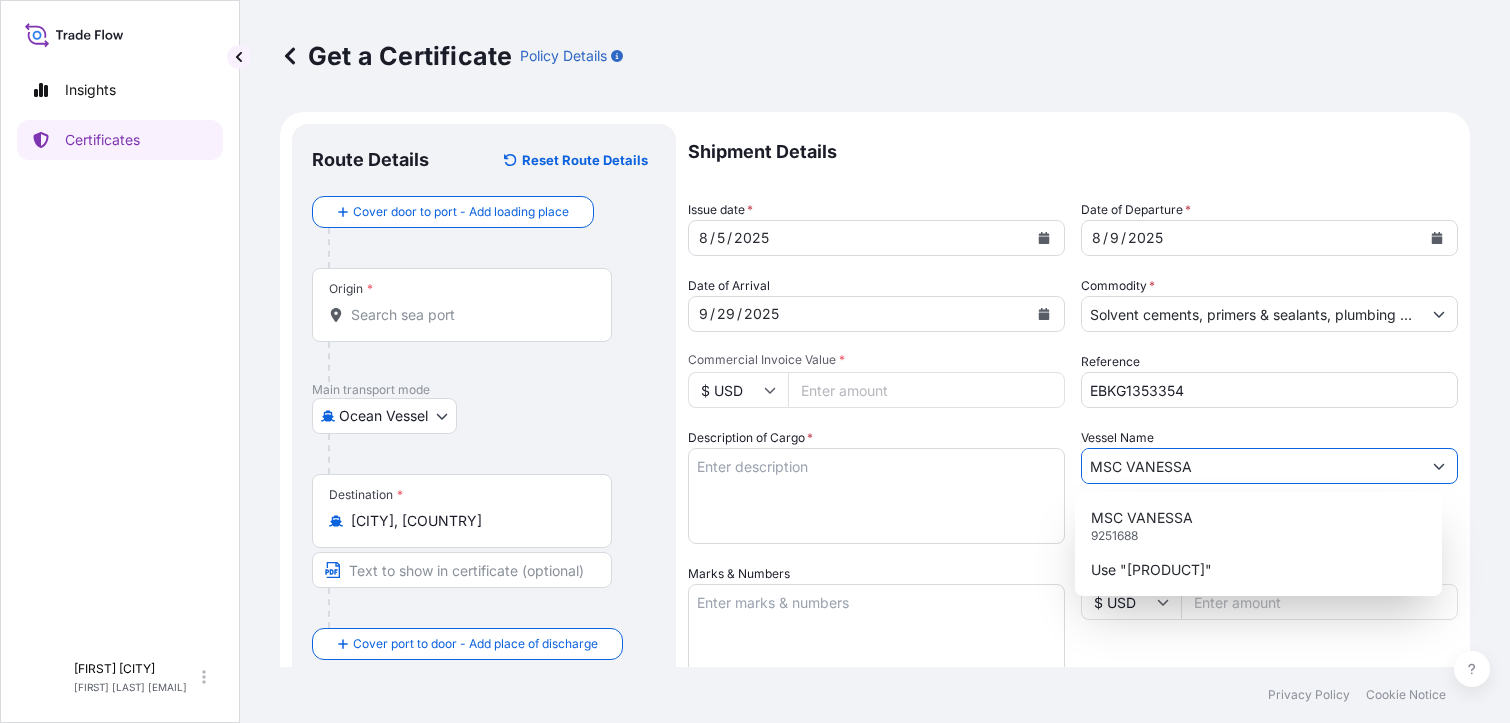 type on "MSC VANESSA" 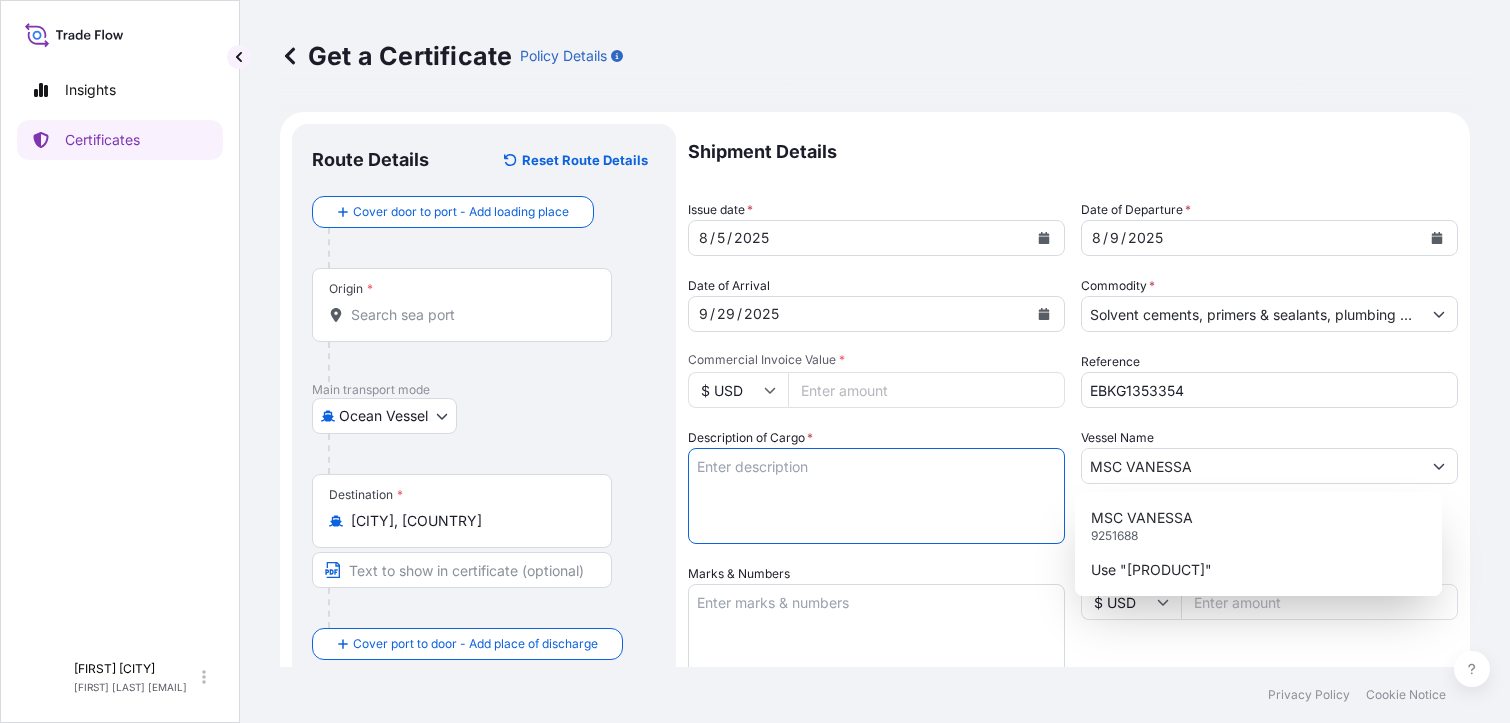 click on "Description of Cargo *" at bounding box center [876, 496] 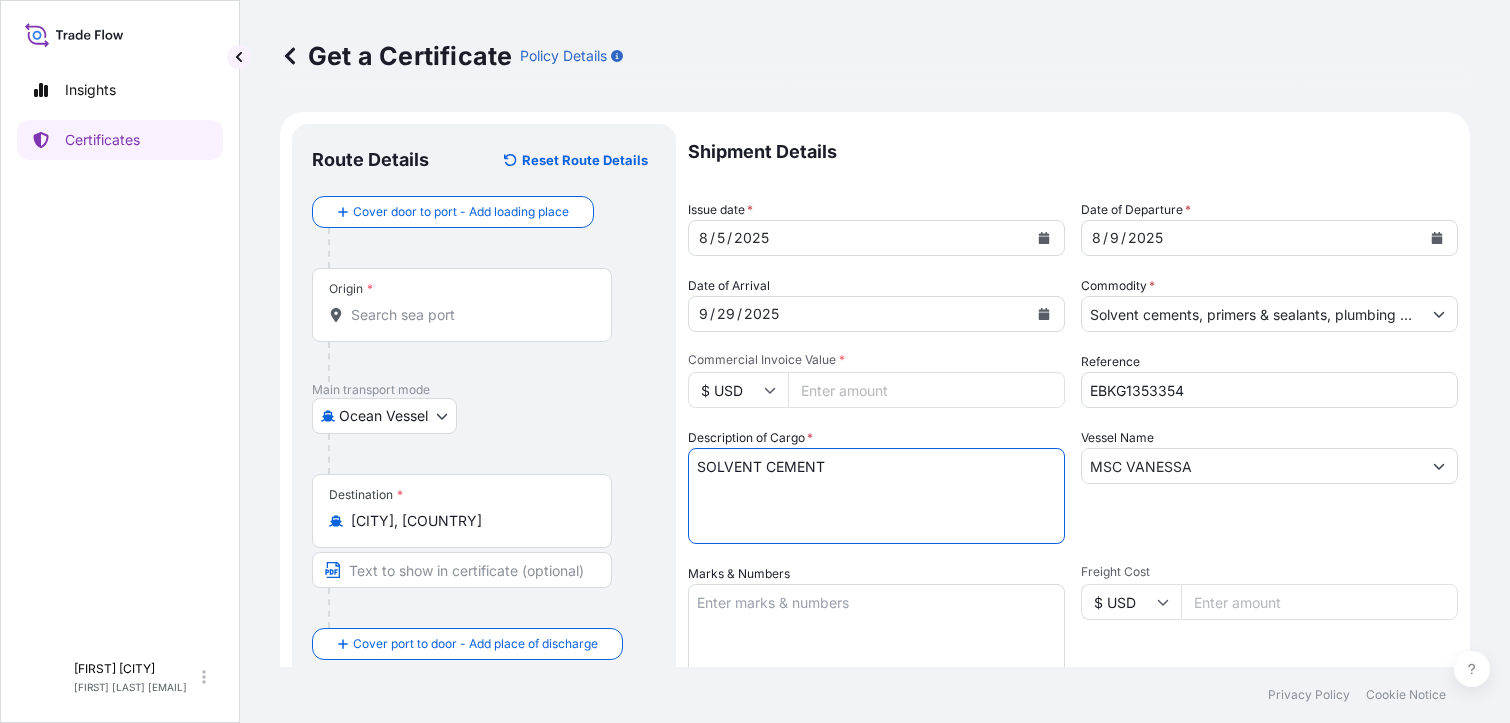 type on "SOLVENT CEMENT" 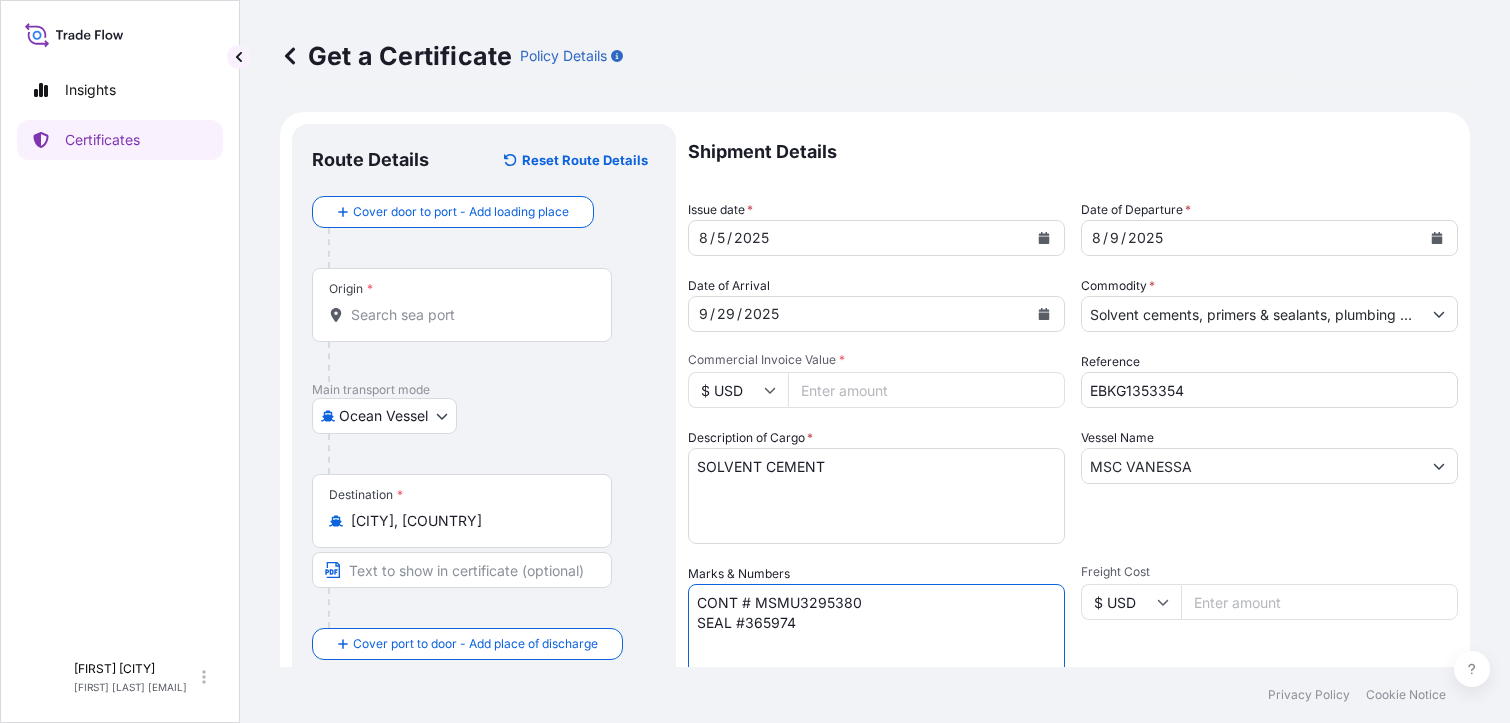 scroll, scrollTop: 300, scrollLeft: 0, axis: vertical 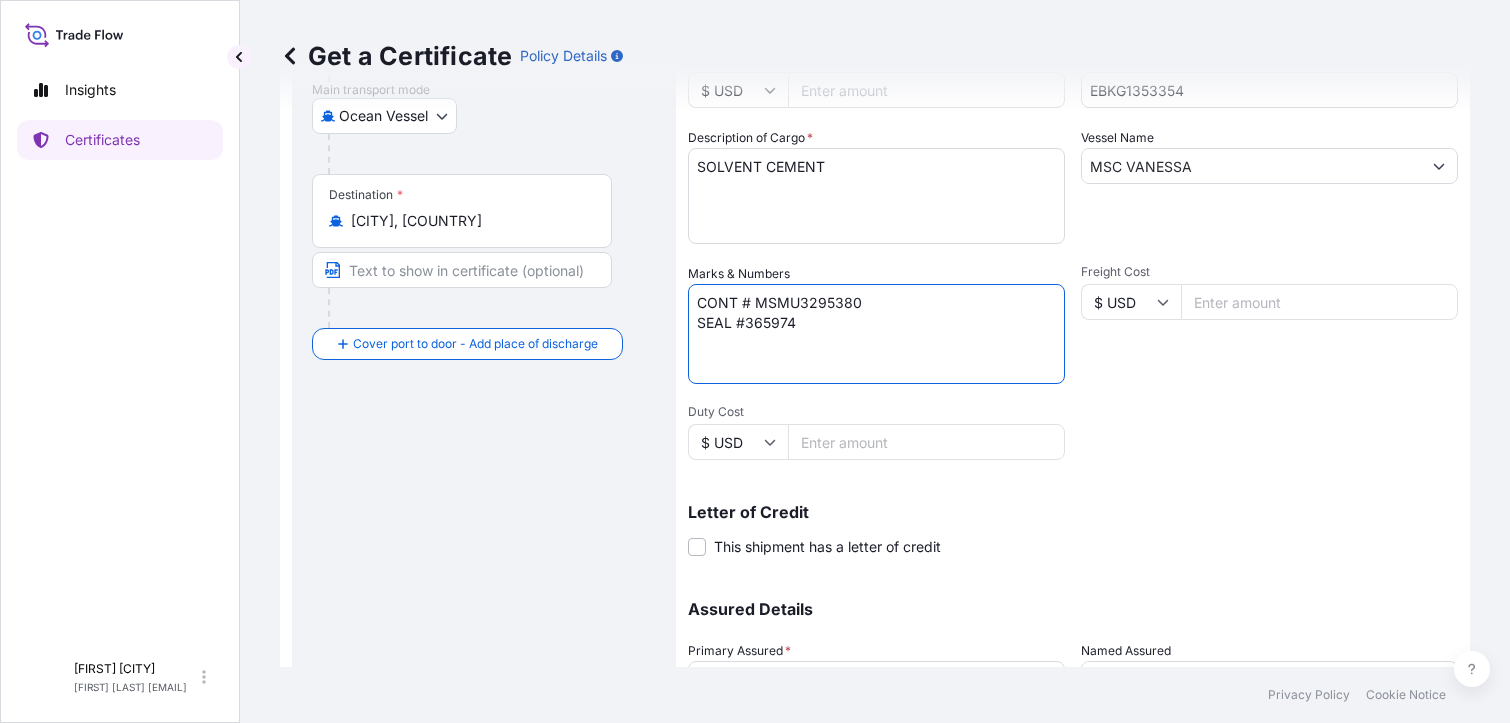 type on "CONT # MSMU3295380
SEAL #365974" 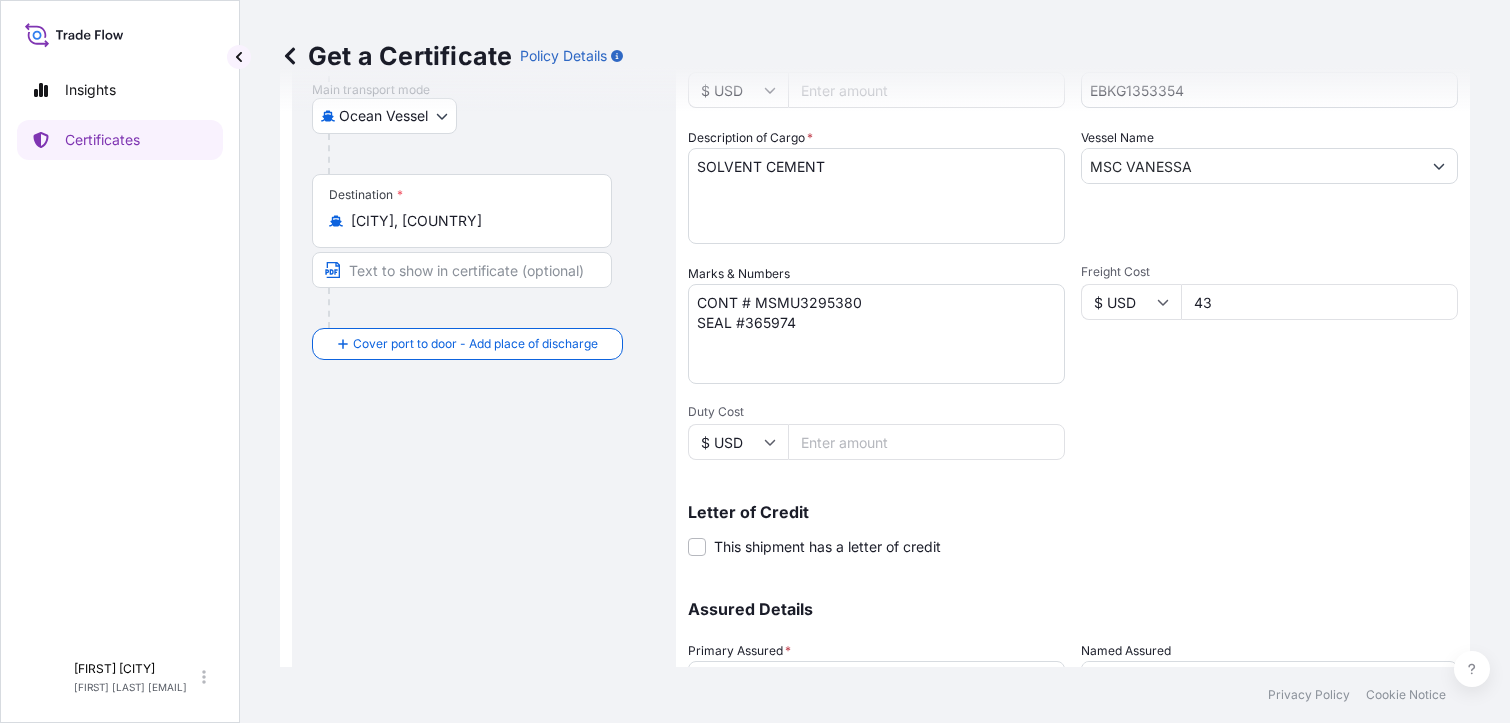type on "4" 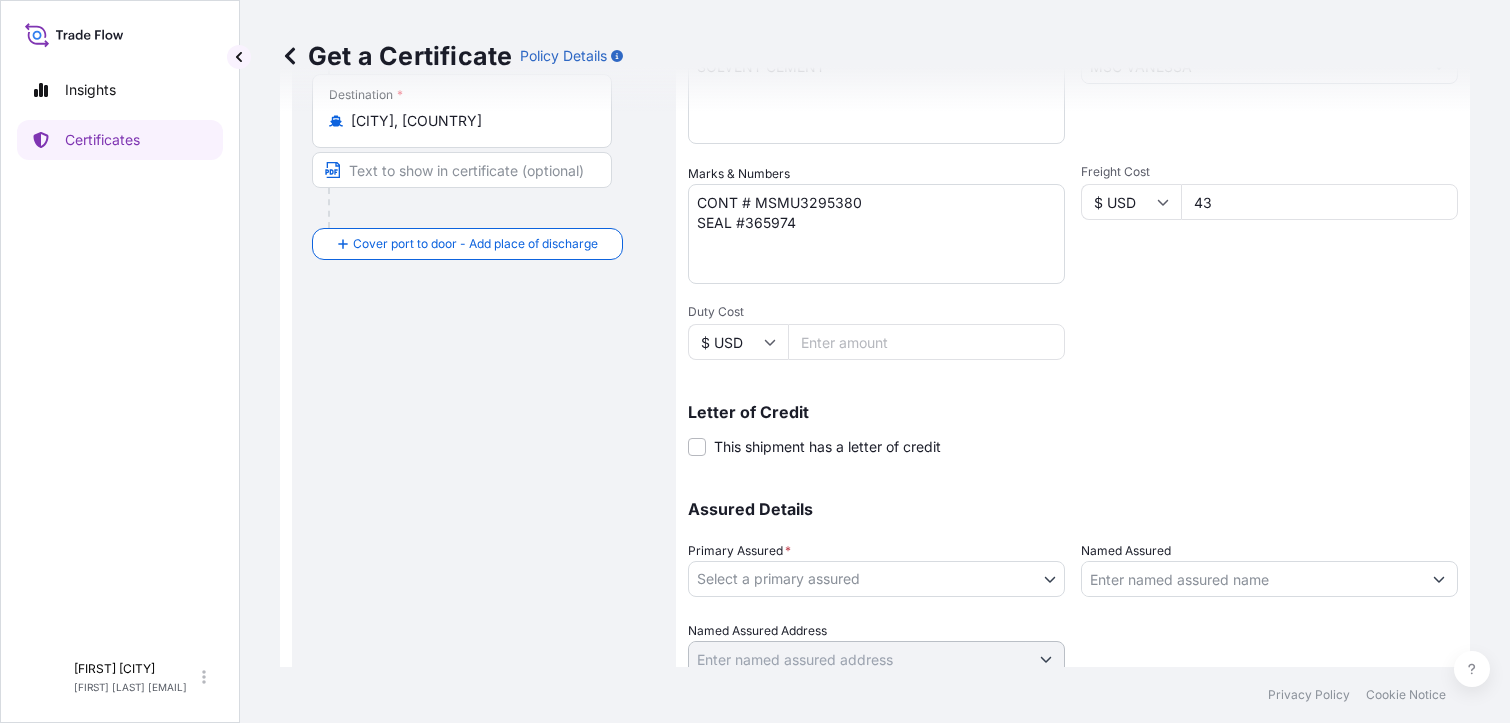 scroll, scrollTop: 478, scrollLeft: 0, axis: vertical 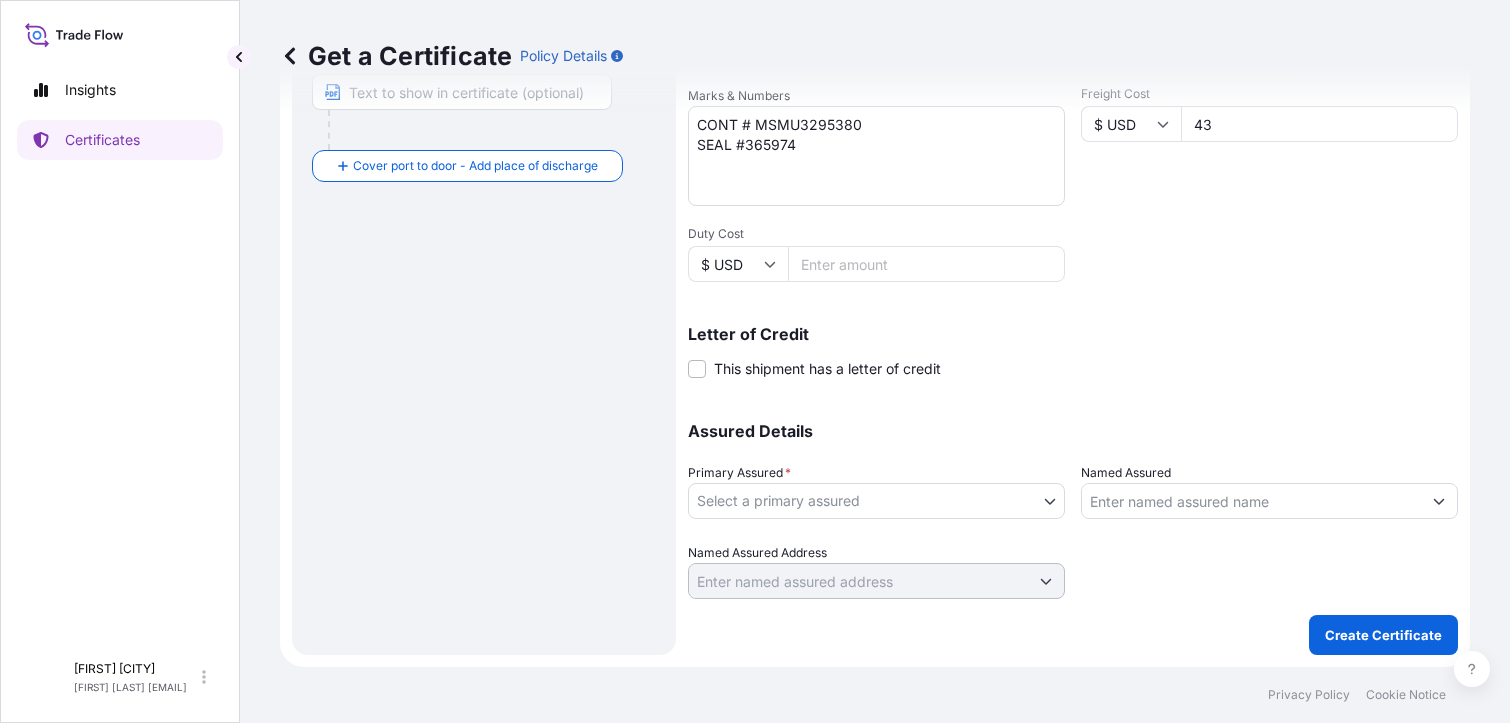 click on "Insights Certificates L [FIRST] [LAST] [EMAIL] Get a Certificate Policy Details Route Details Reset Route Details   Cover door to port - Add loading place Place of loading Road / Inland Road / Inland Origin * [CITY], [STATE], [COUNTRY] Main transport mode Barge Air Barge Road Ocean Vessel Rail Destination * Cover port to door - Add place of discharge Road / Inland Road / Inland Place of Discharge Shipment Details Issue date * [MM] / [DD] / [YYYY] Date of Departure * [MM] / [DD] / [YYYY] Date of Arrival [MM] / [DD] / [YYYY] Commodity * Packing Category Commercial Invoice Value    * $ USD [NUMBER] Reference EBKG1353354 Description of Cargo * Vessel Name Marks & Numbers CONT # MSMU3295380
SEAL #365974 Freight Cost   $ USD Duty Cost   $ USD Letter of Credit This shipment has a letter of credit Letter of credit * Letter of credit may not exceed 12000 characters Assured Details Primary Assured *
0" at bounding box center (755, 361) 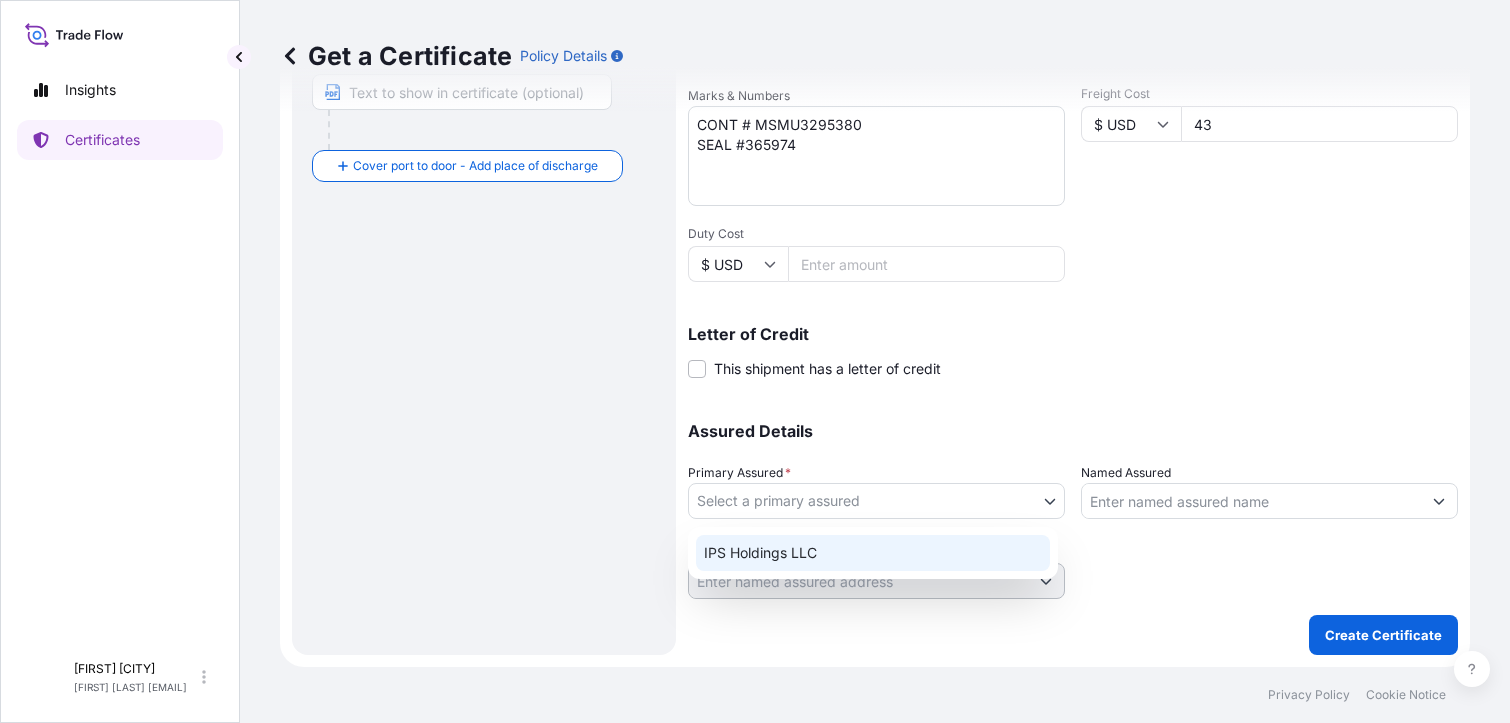 click on "IPS Holdings LLC" at bounding box center (873, 553) 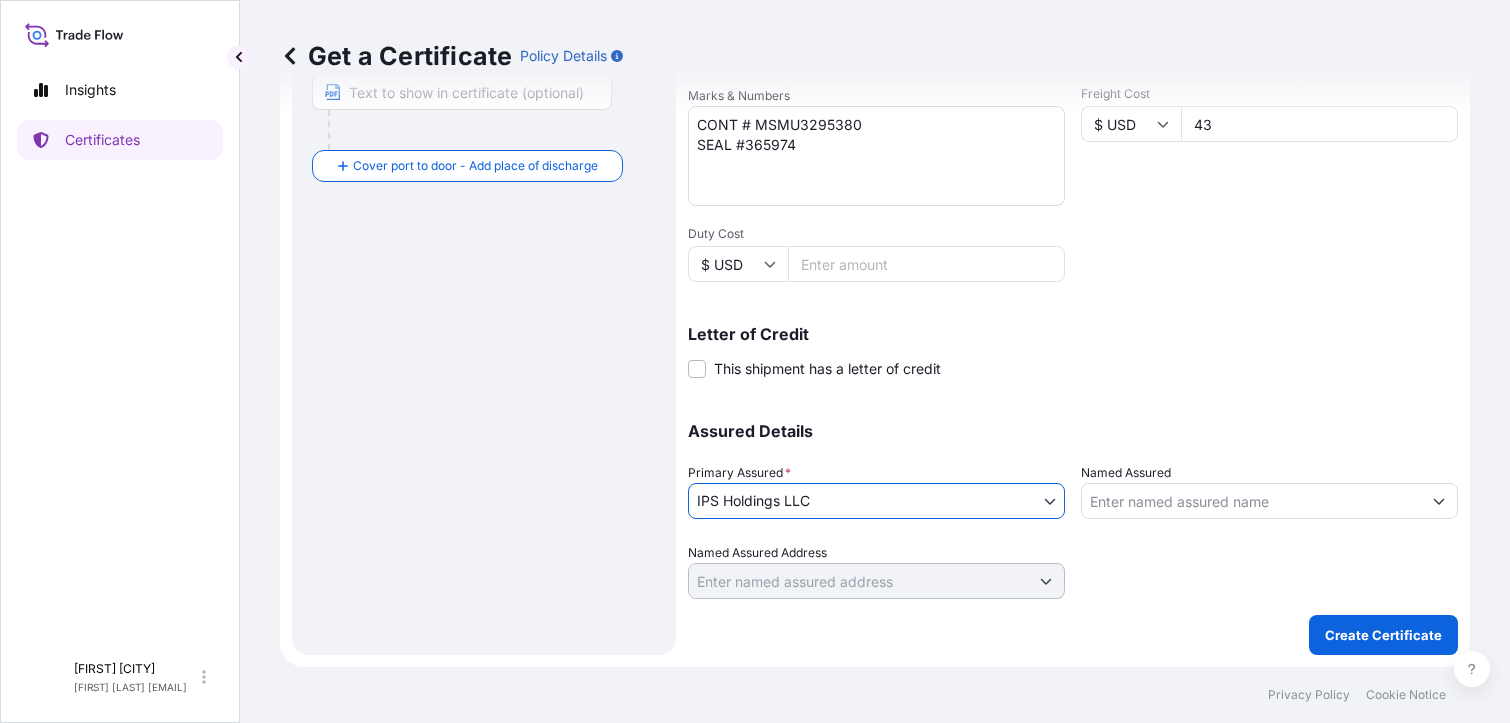click 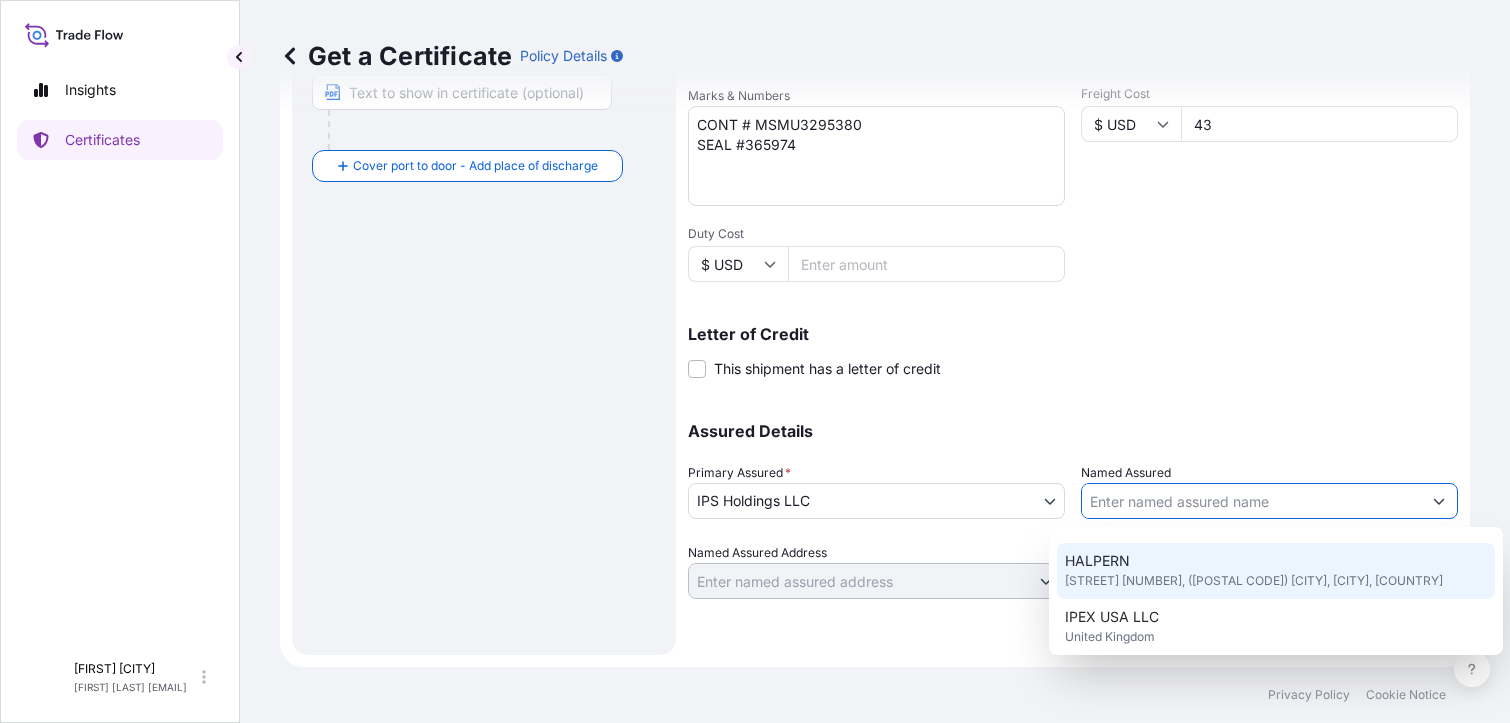 scroll, scrollTop: 228, scrollLeft: 0, axis: vertical 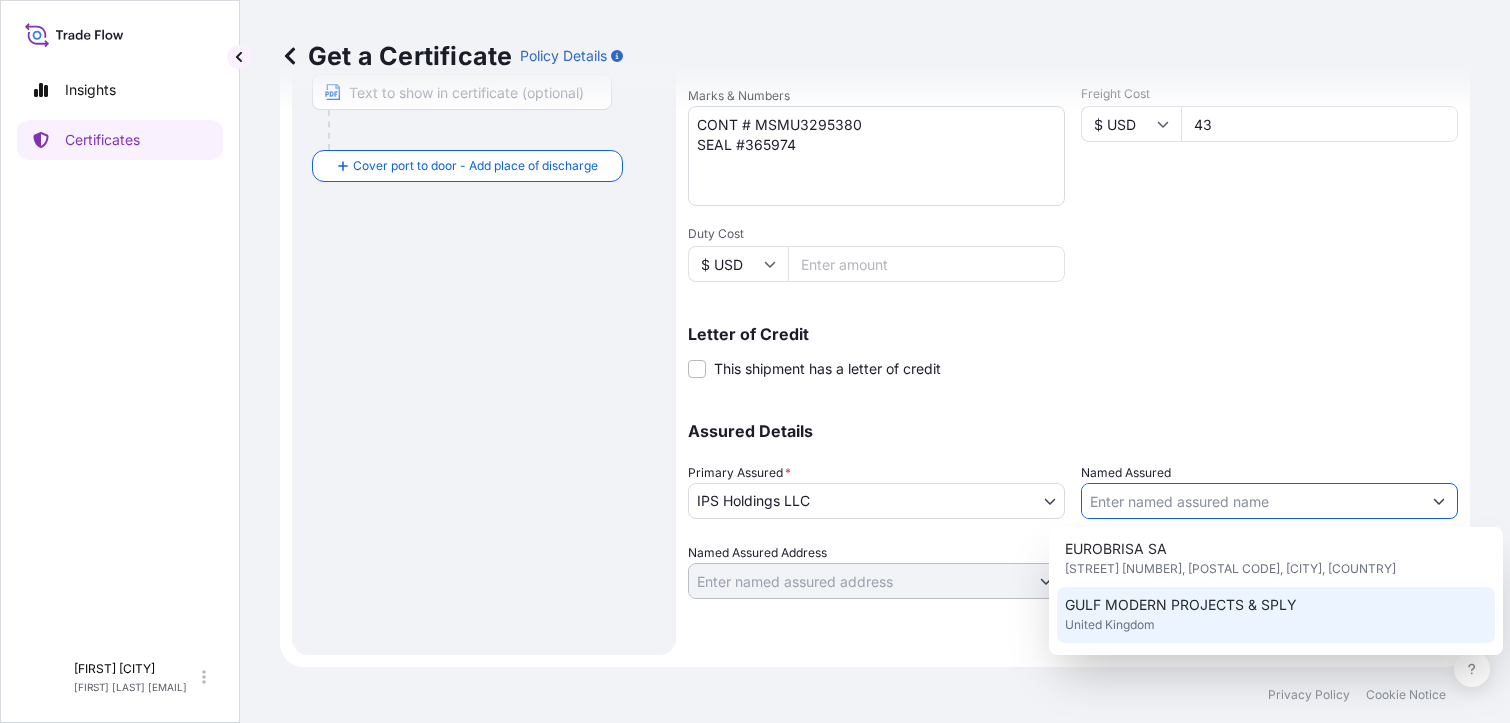 click on "GULF MODERN PROJECTS & SPLY [COUNTRY]" at bounding box center [1276, 615] 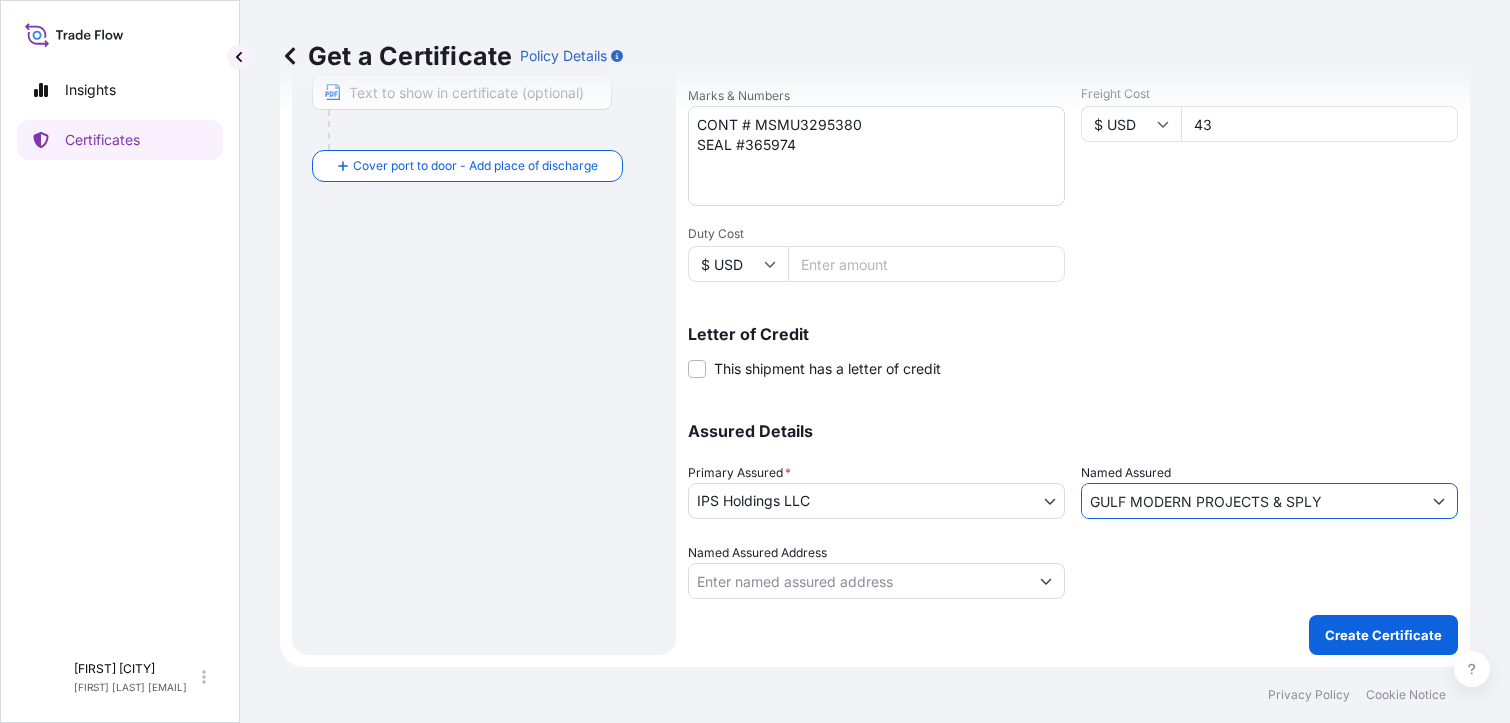 click 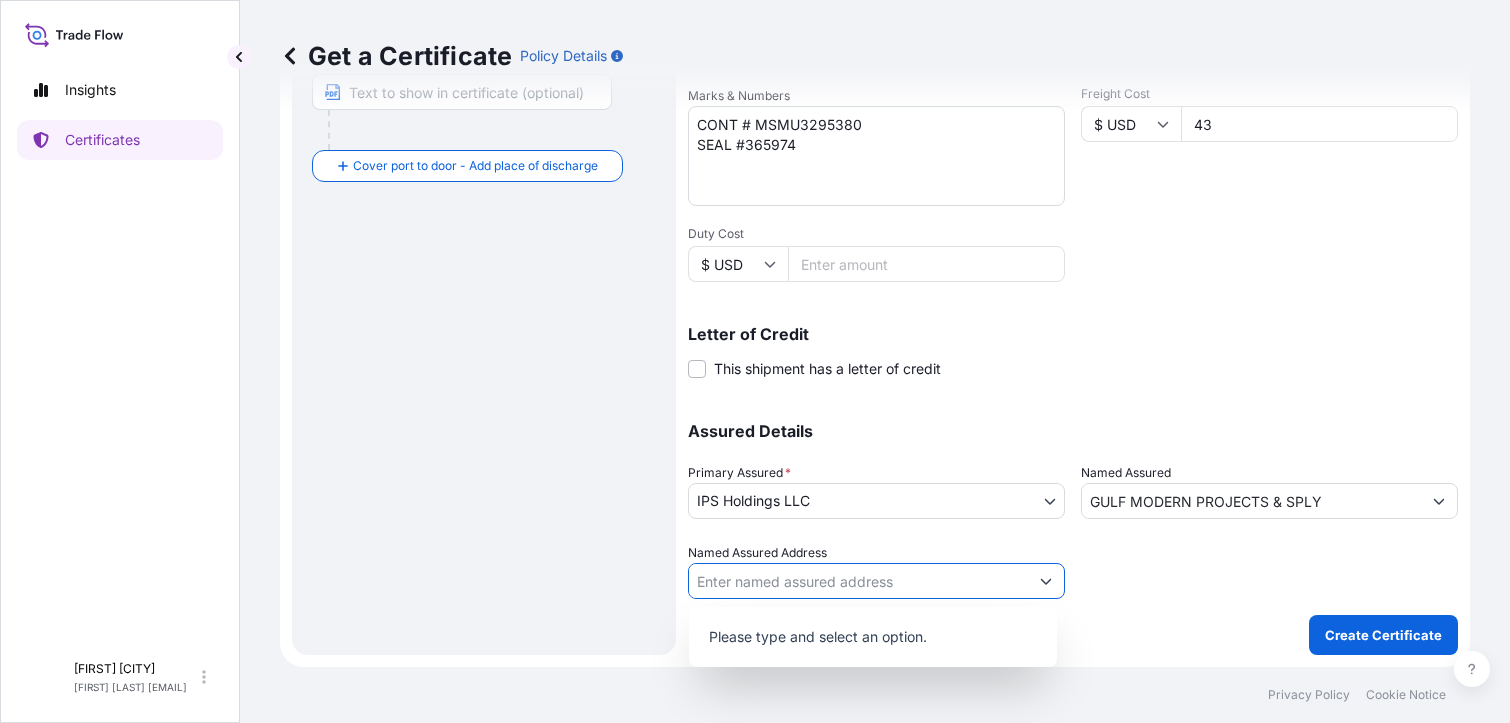 click on "Named Assured Address" at bounding box center [858, 581] 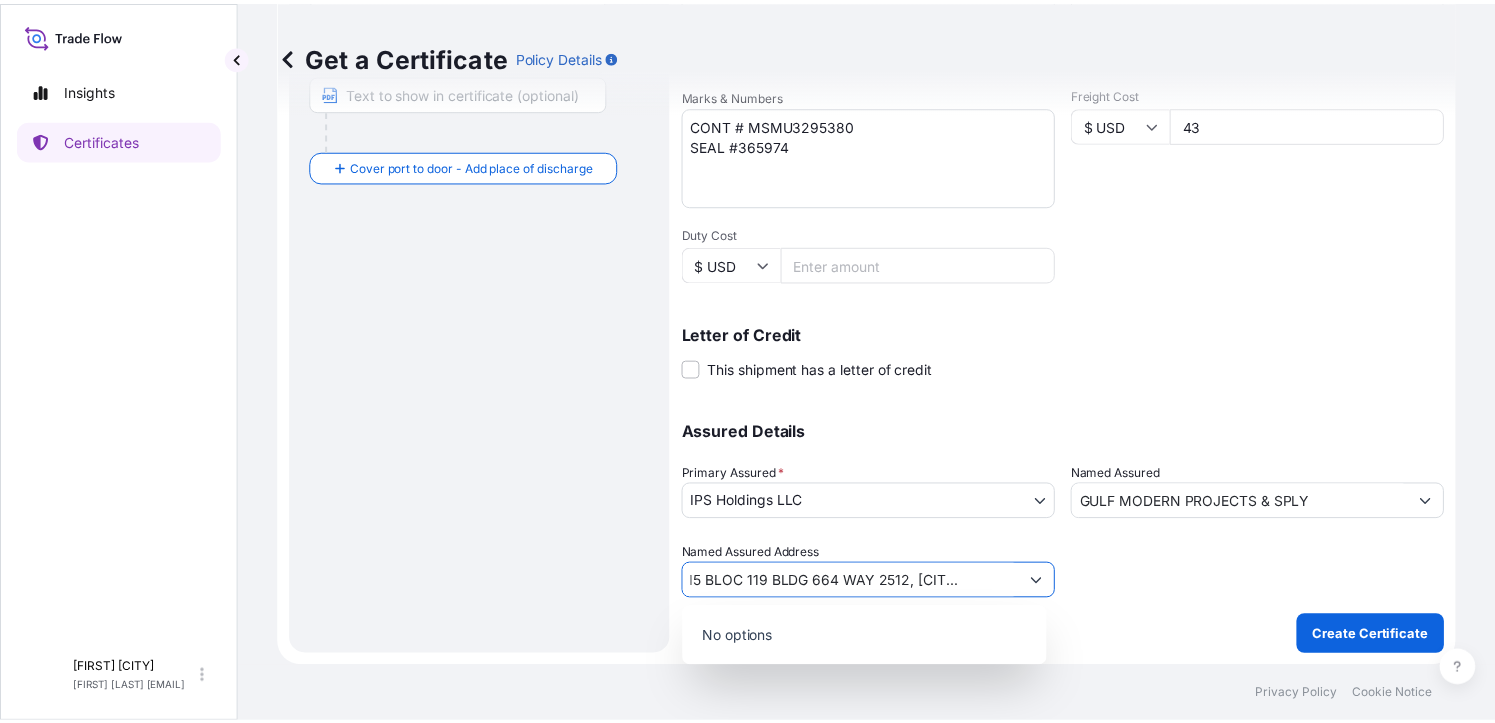 scroll, scrollTop: 0, scrollLeft: 60, axis: horizontal 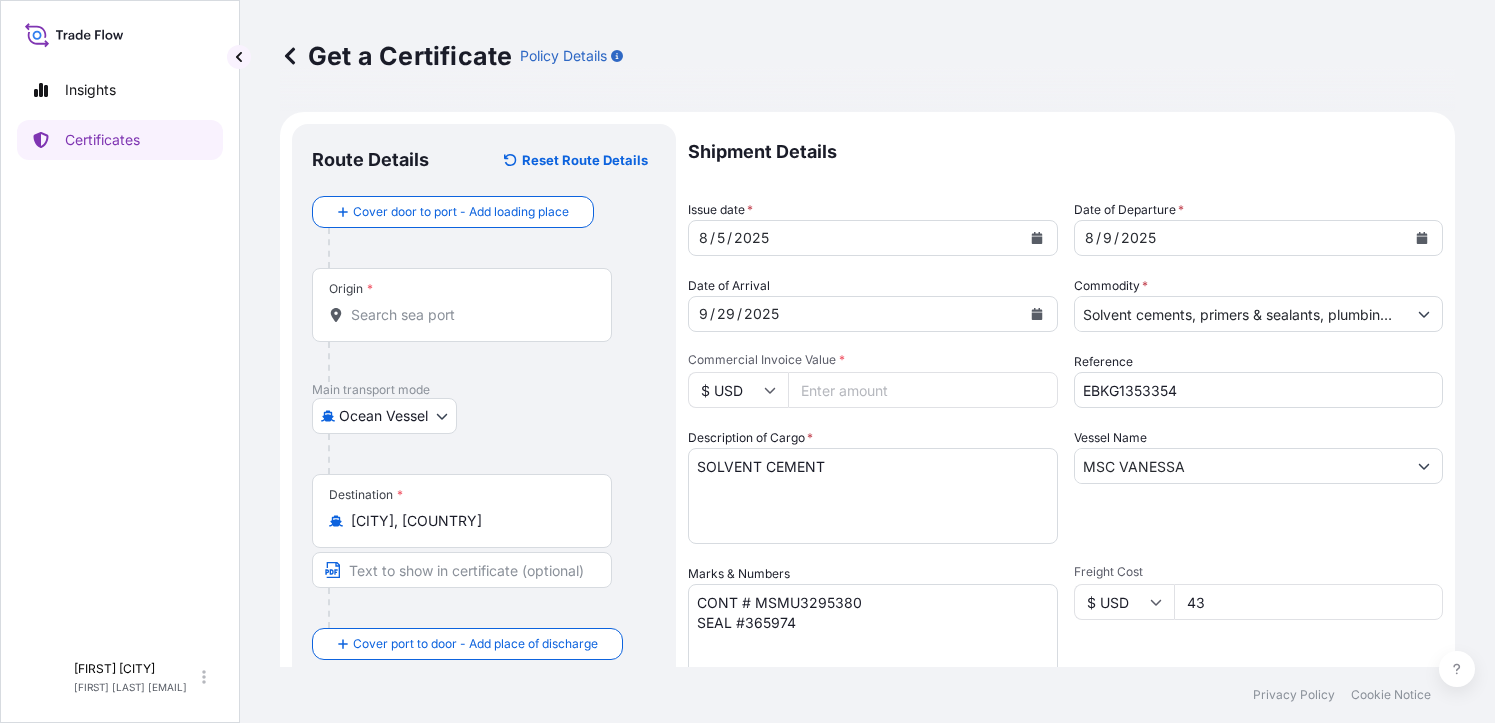 type on "UNIT #15 BLOC 119 BLDG 664 WAY 2512, [CITY], [COUNTRY]" 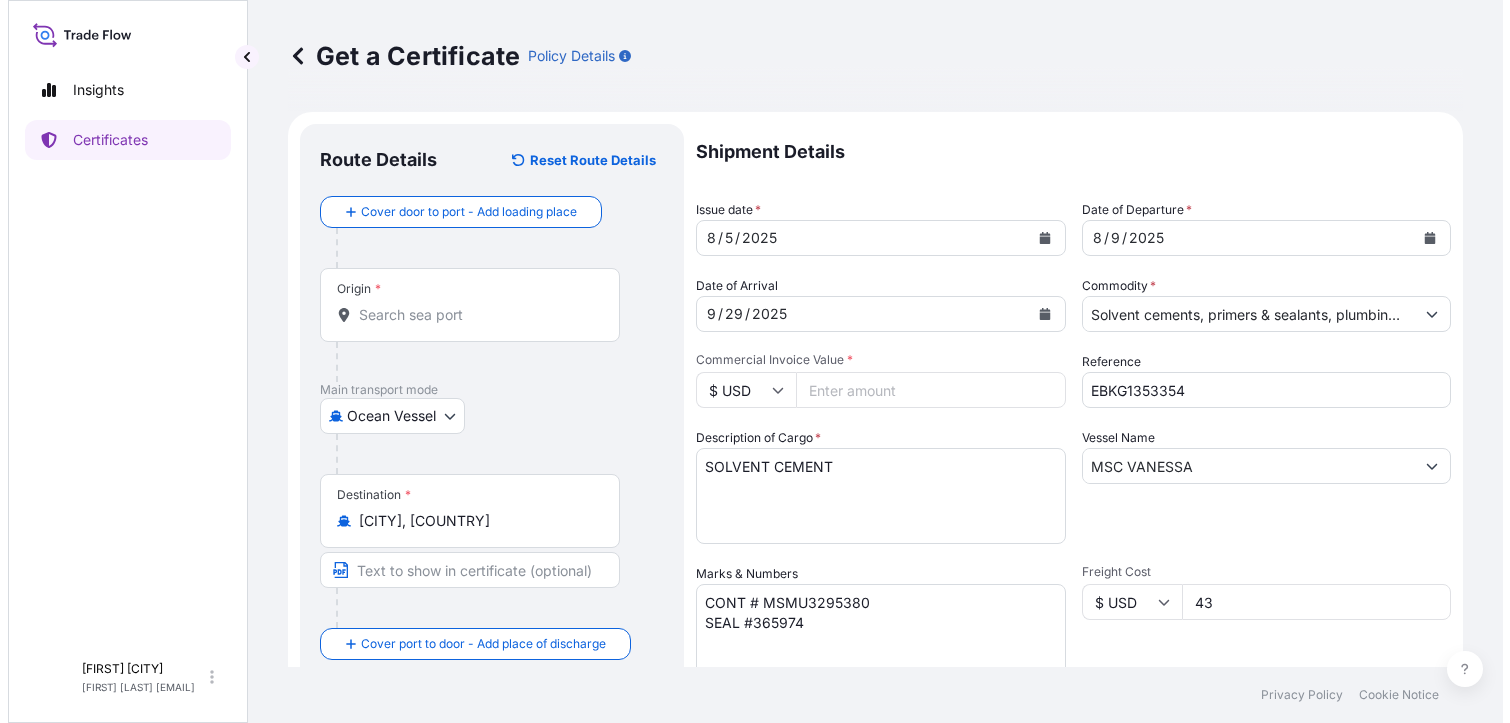 scroll, scrollTop: 0, scrollLeft: 0, axis: both 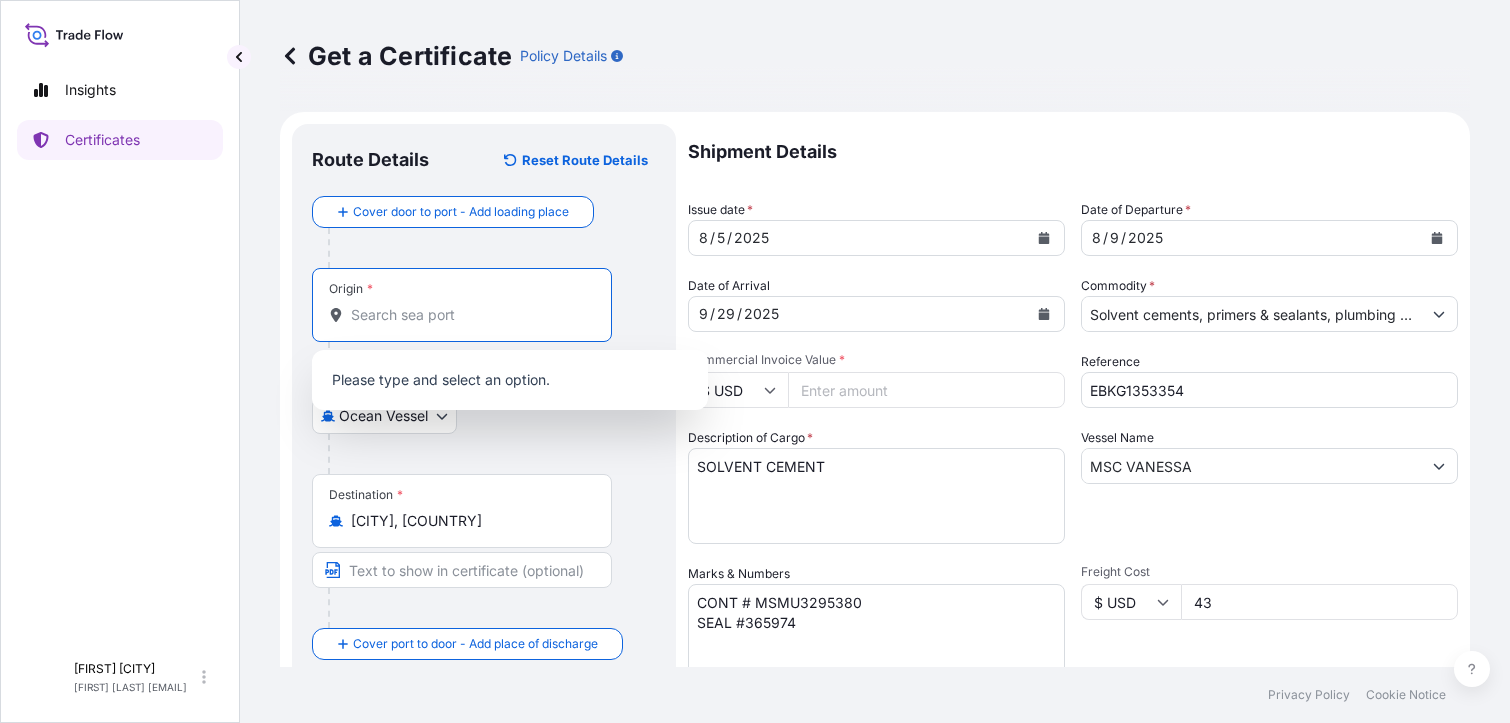 click on "Origin *" at bounding box center [469, 315] 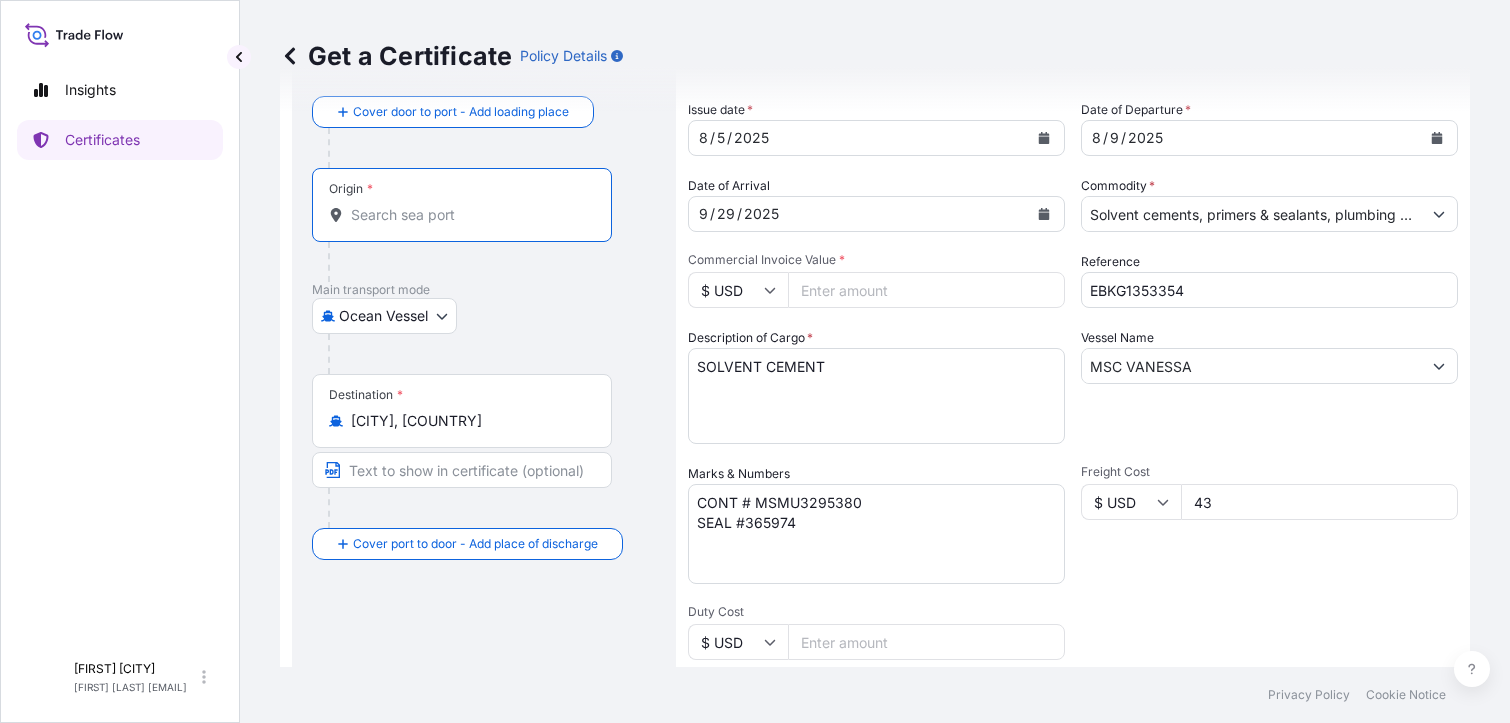 scroll, scrollTop: 0, scrollLeft: 0, axis: both 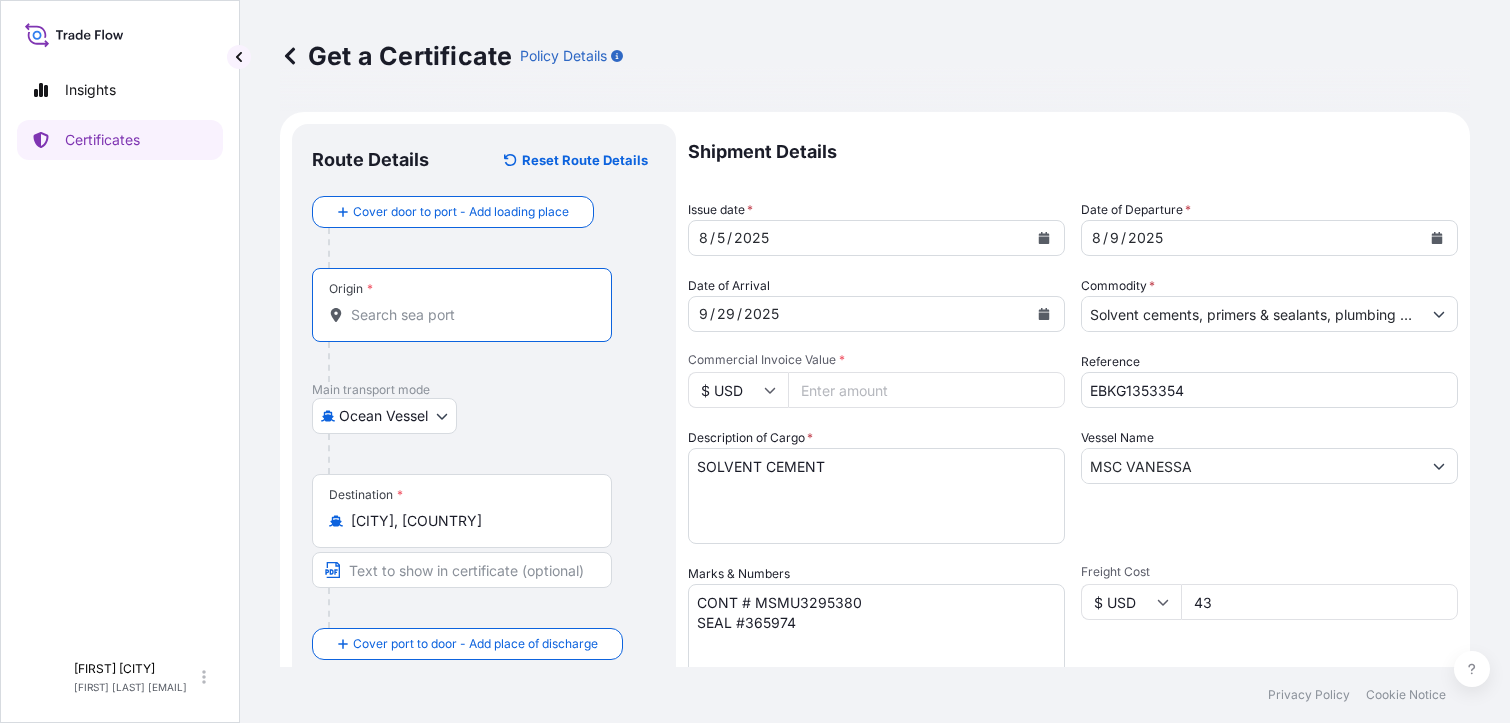 click on "[NUMBER]" at bounding box center [1319, 602] 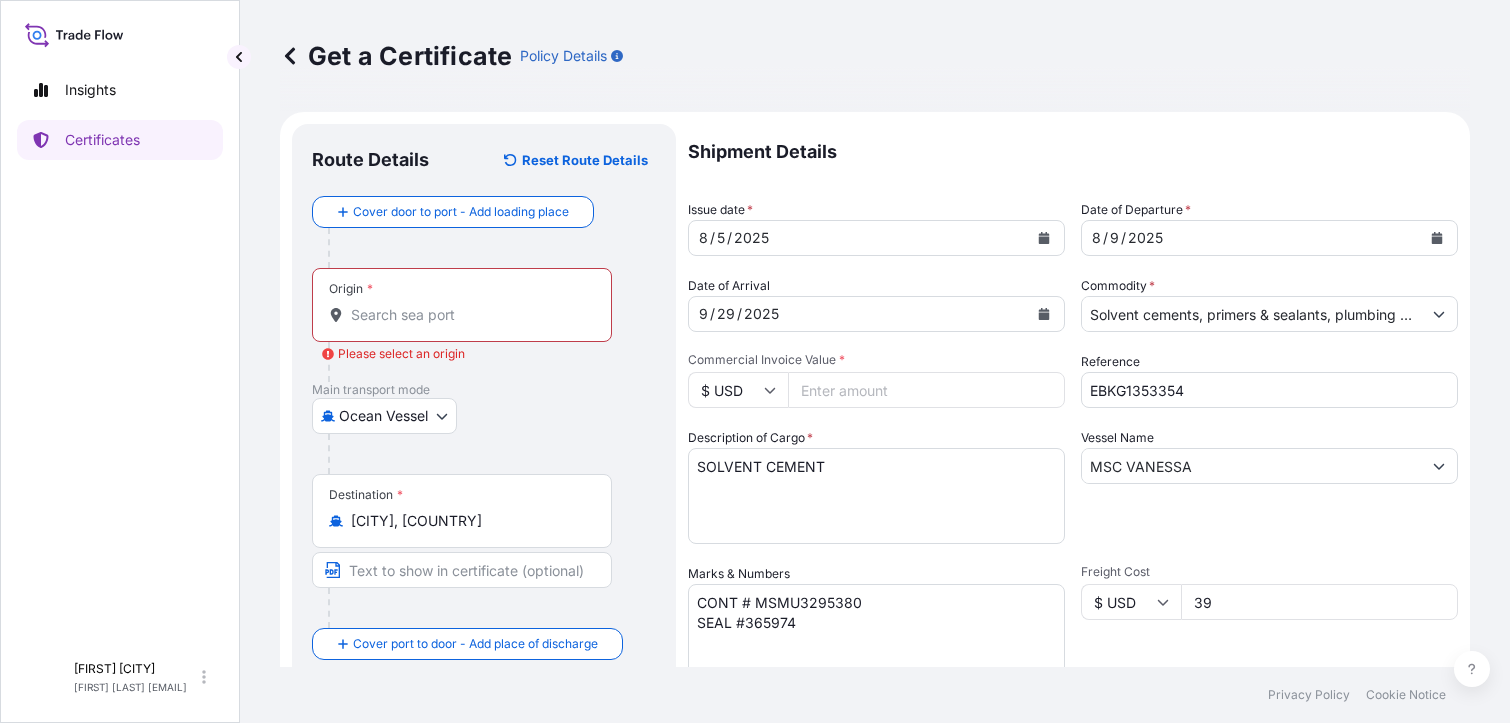 type on "3" 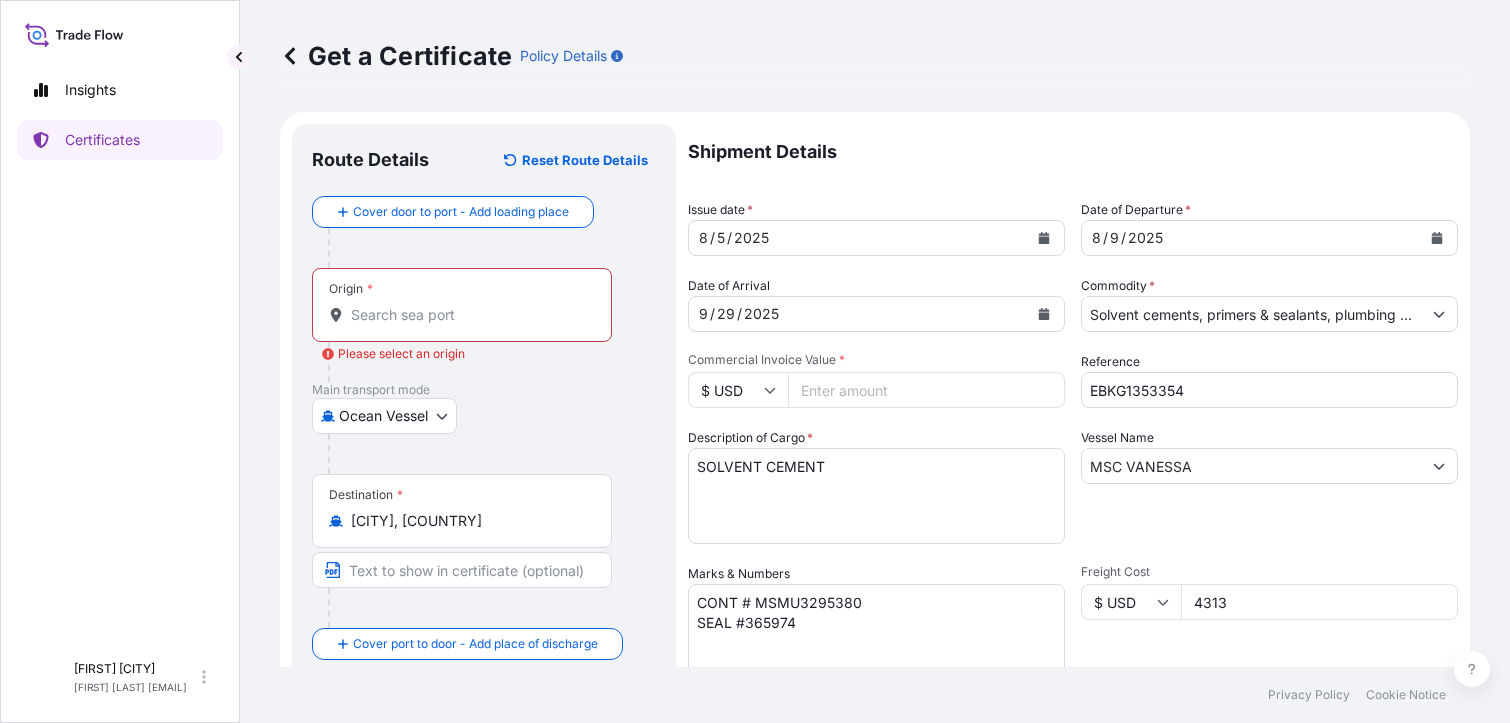 click on "Shipment Details Issue date * [MM] / [DD] / [YYYY] Date of Departure * [MM] / [DD] / [YYYY] Date of Arrival [MM] / [DD] / [YYYY] Commodity * Solvent cements, primers & sealants, plumbing and roofing products and merchandise Packing Category Commercial Invoice Value    * $ USD [NUMBER] Reference EBKG1353354 Description of Cargo * SOLVENT CEMENT Vessel Name MSC VANESSA Marks & Numbers CONT # MSMU3295380
SEAL #365974 Freight Cost   $ USD [NUMBER] Duty Cost   $ USD Letter of Credit This shipment has a letter of credit Letter of credit * Letter of credit may not exceed 12000 characters Assured Details Primary Assured * IPS Holdings LLC IPS Holdings LLC Named Assured GULF MODERN PROJECTS & SPLY Named Assured Address" at bounding box center [1073, 600] 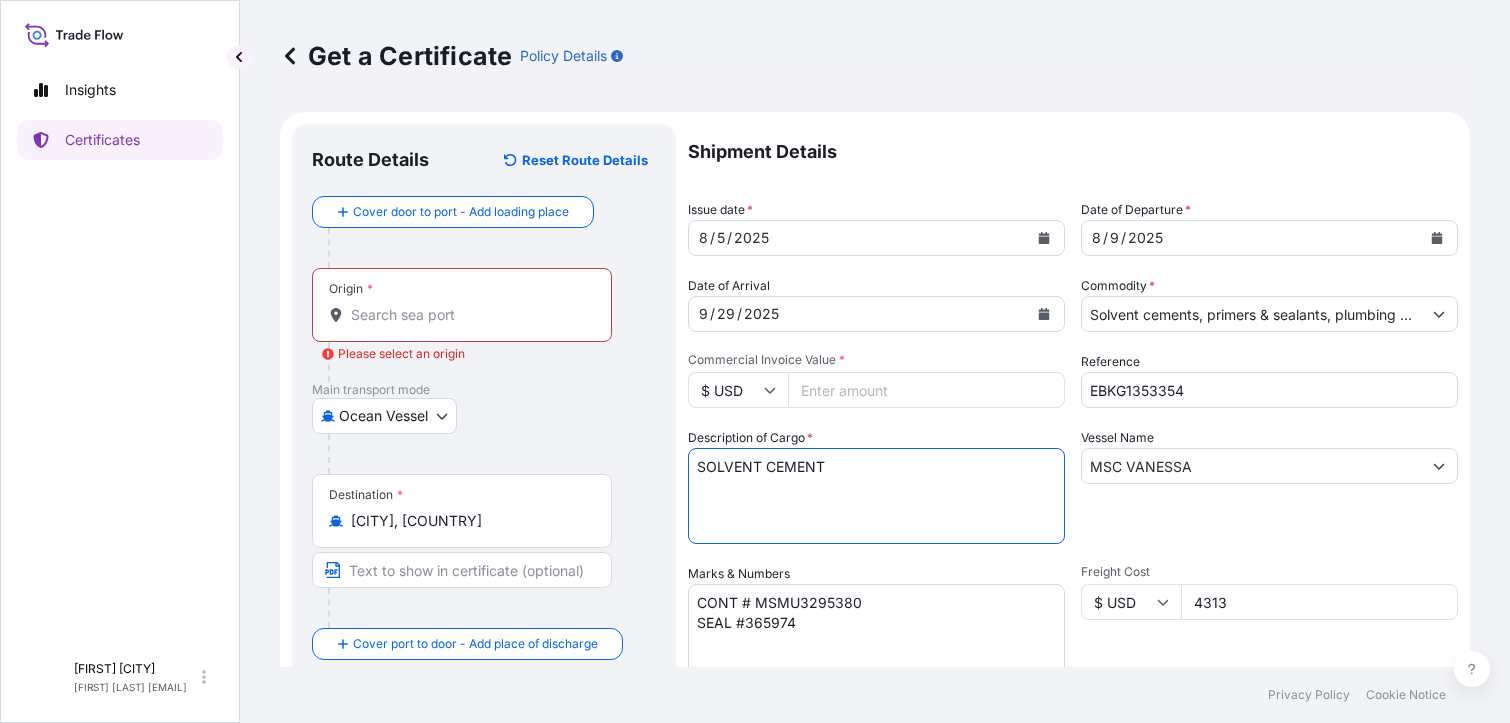 click on "4313" at bounding box center [1319, 602] 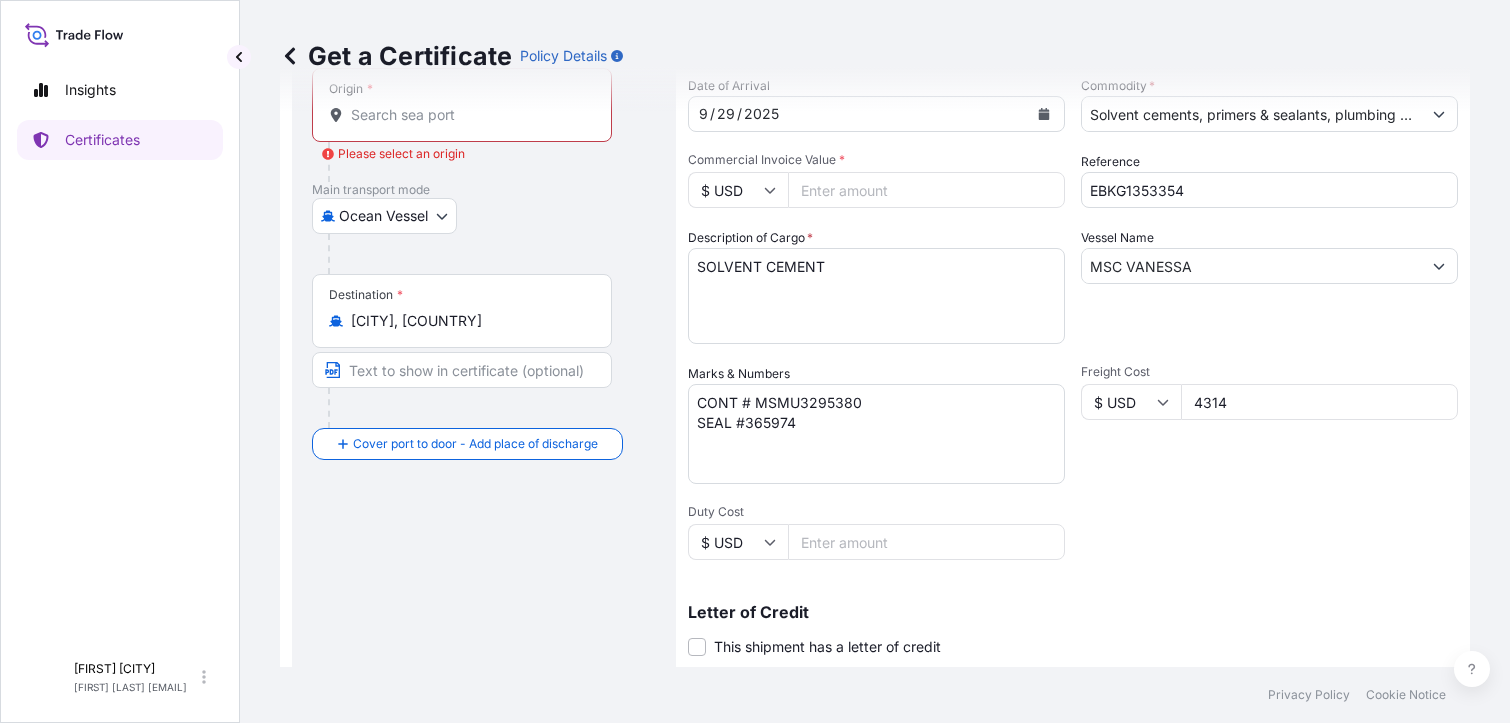 scroll, scrollTop: 400, scrollLeft: 0, axis: vertical 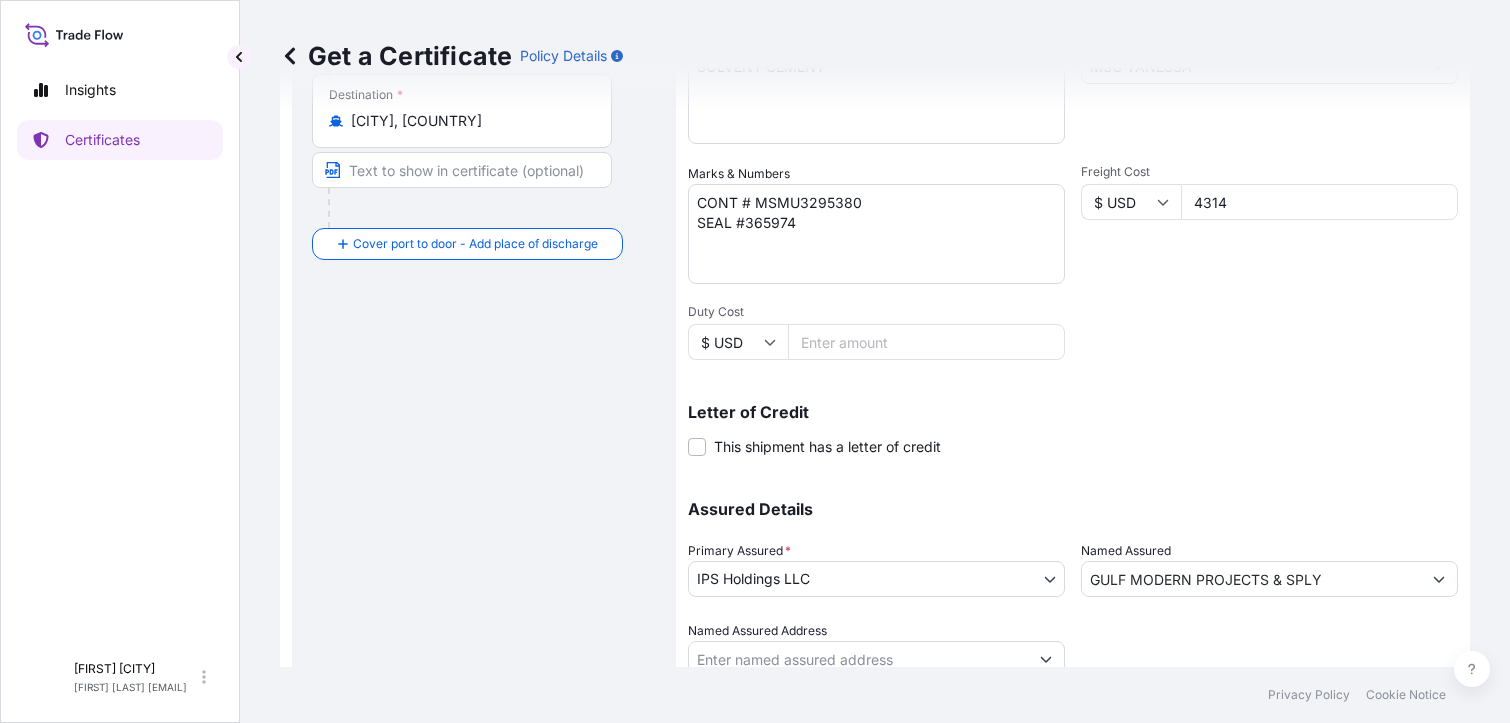 type on "4314" 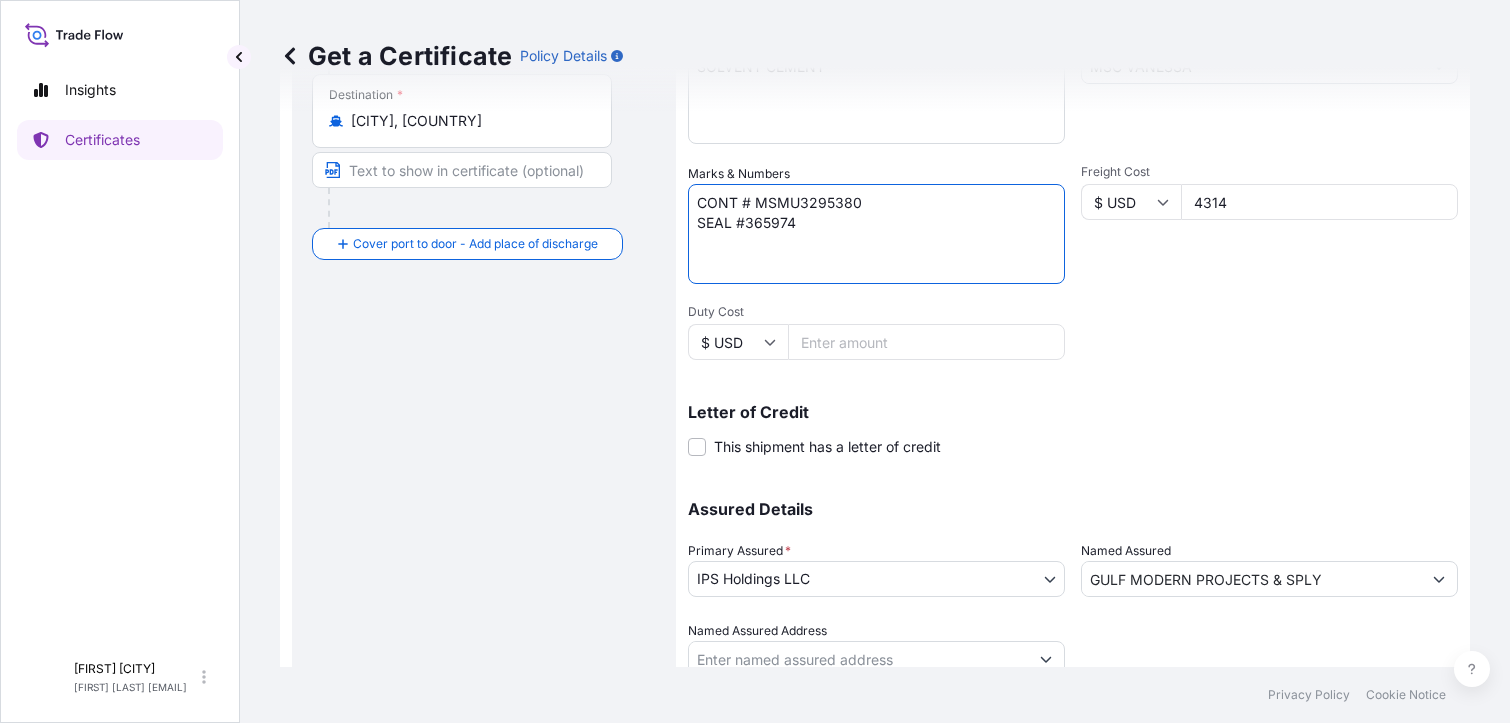 scroll, scrollTop: 478, scrollLeft: 0, axis: vertical 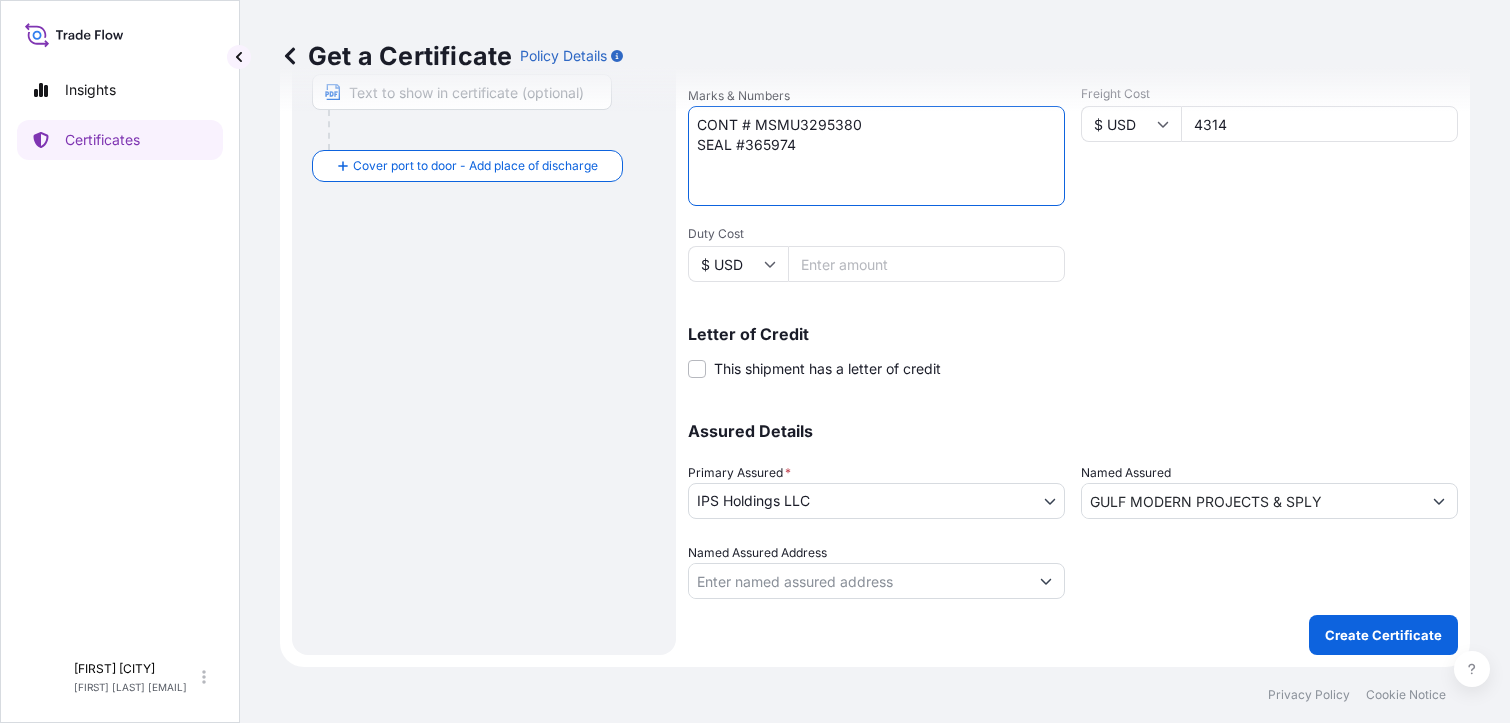 click on "Named Assured Address" at bounding box center (858, 581) 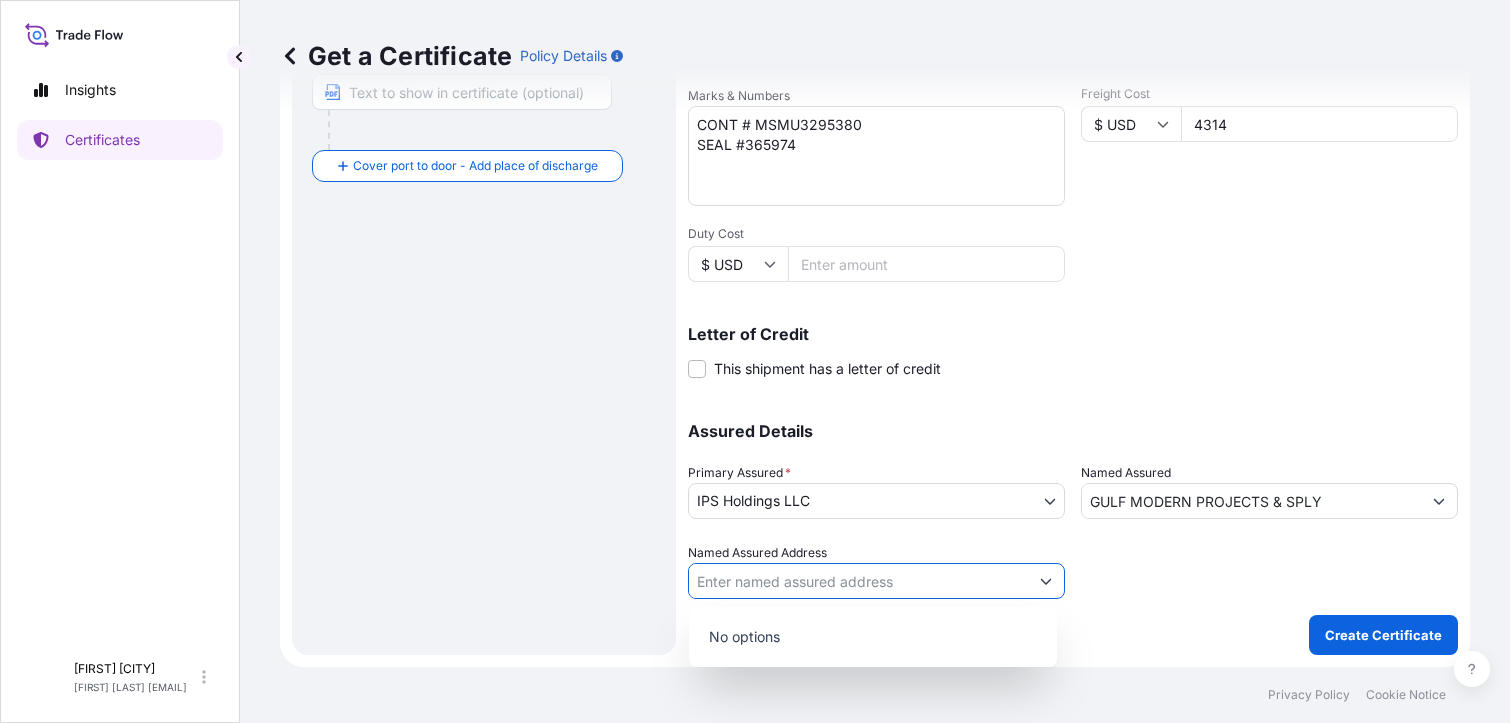 click at bounding box center (1046, 581) 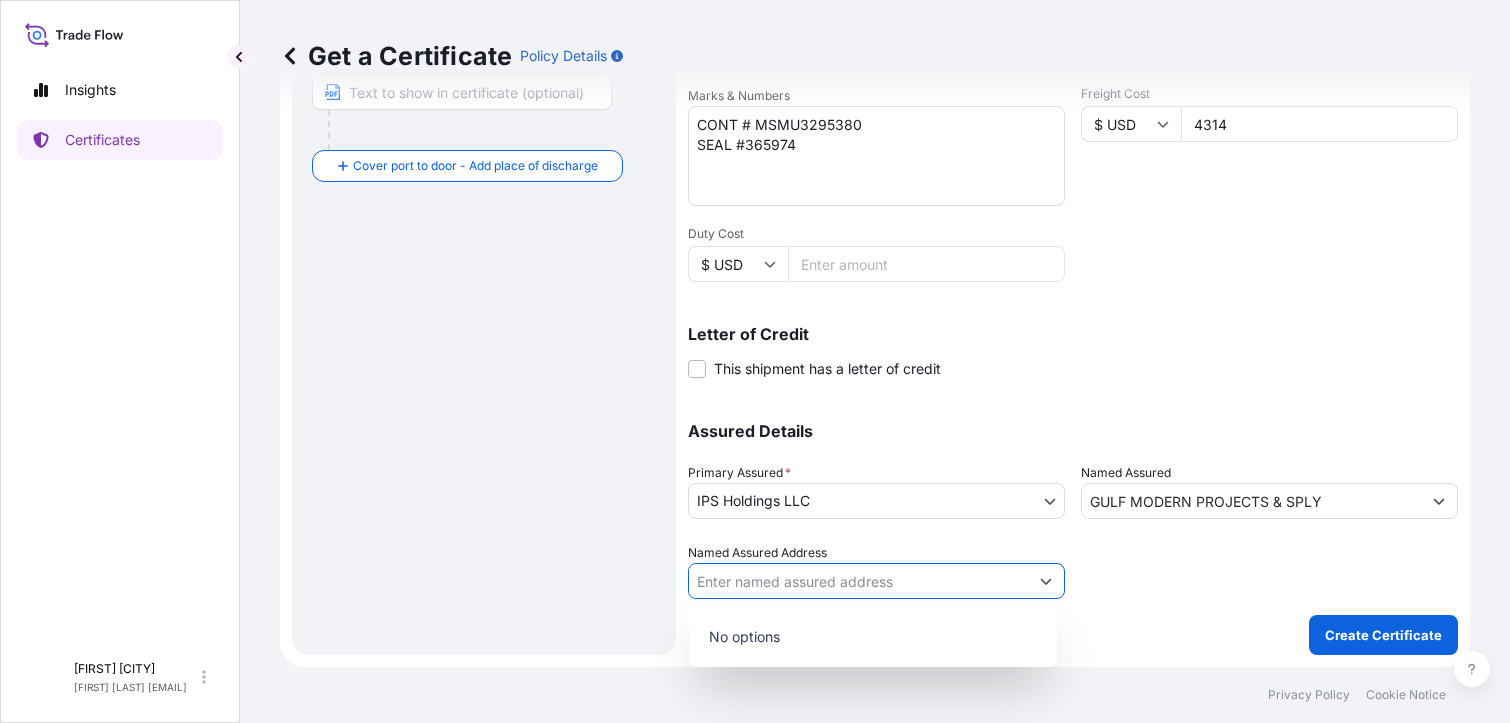 click on "Named Assured Address" at bounding box center [858, 581] 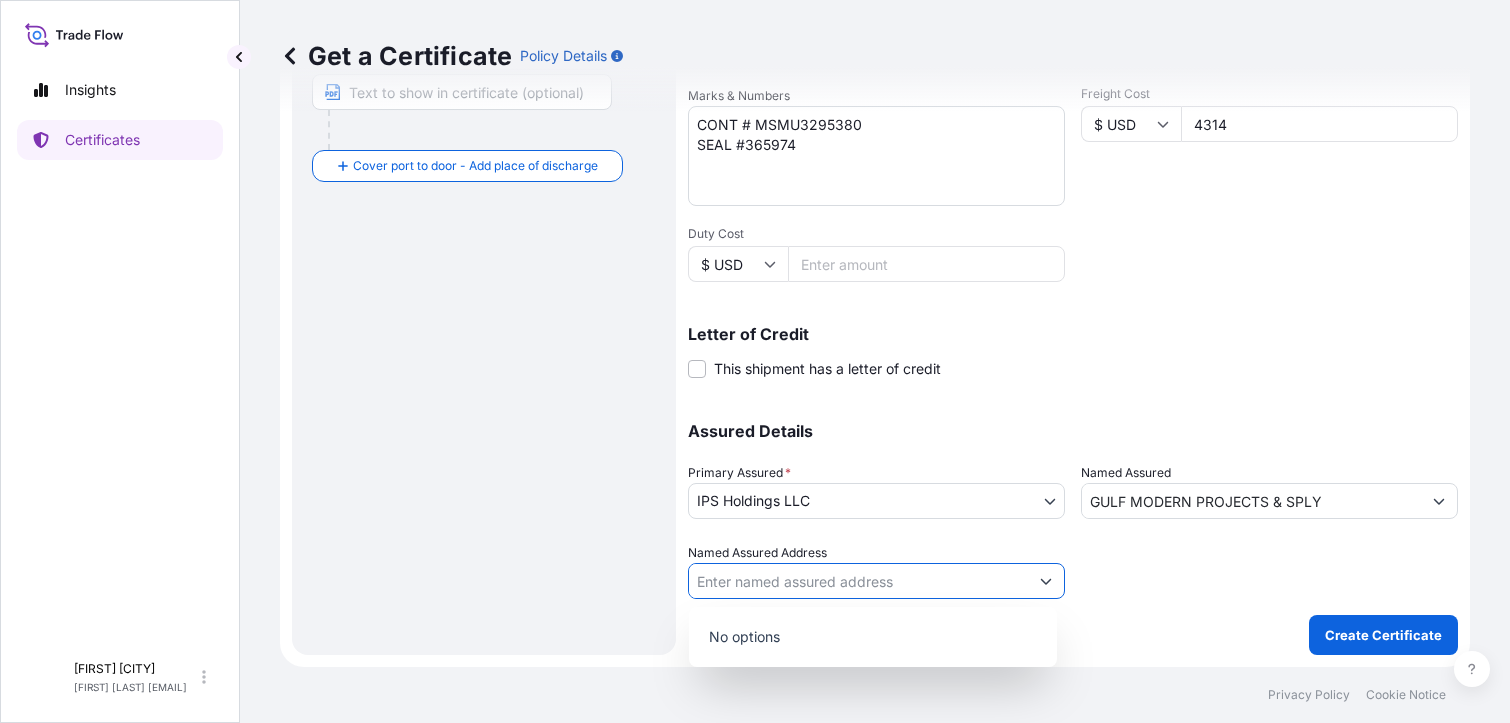 type on "4" 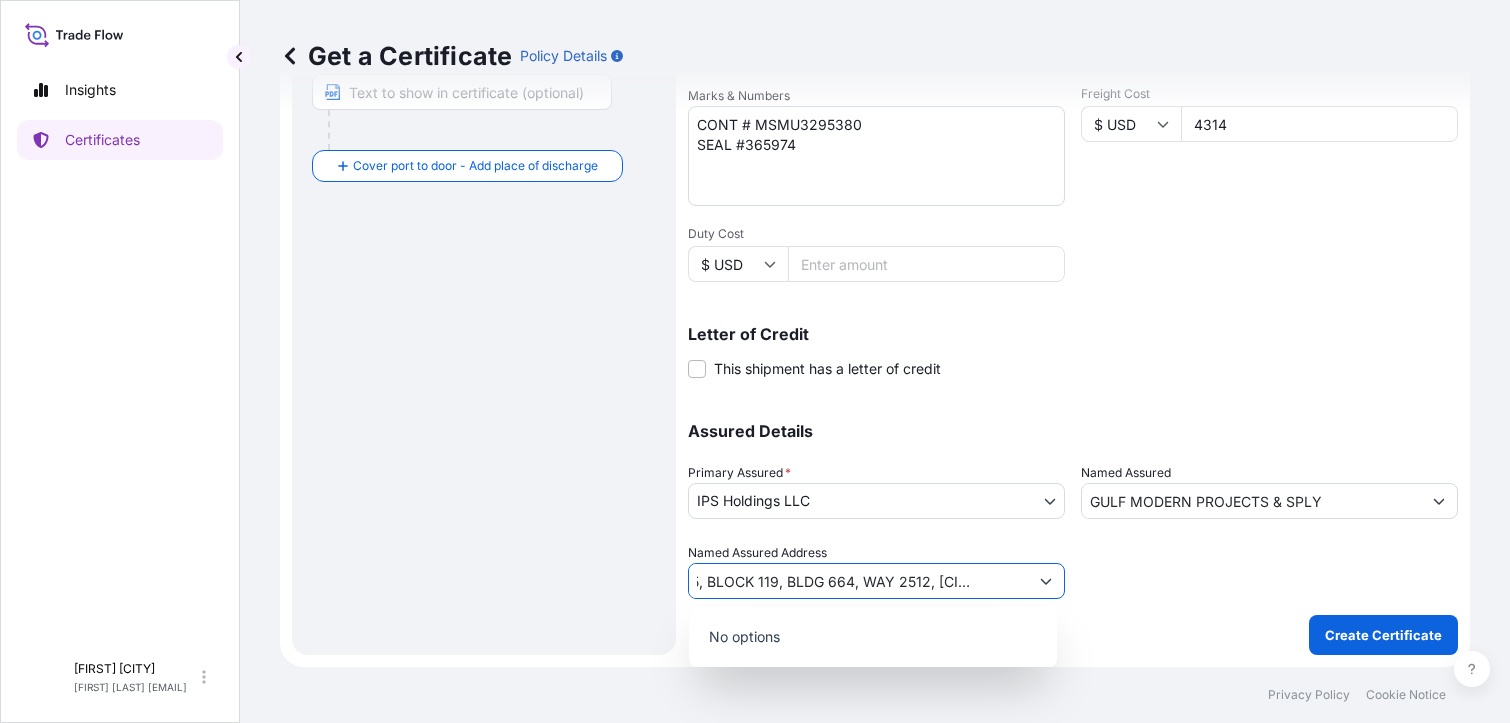 scroll, scrollTop: 0, scrollLeft: 68, axis: horizontal 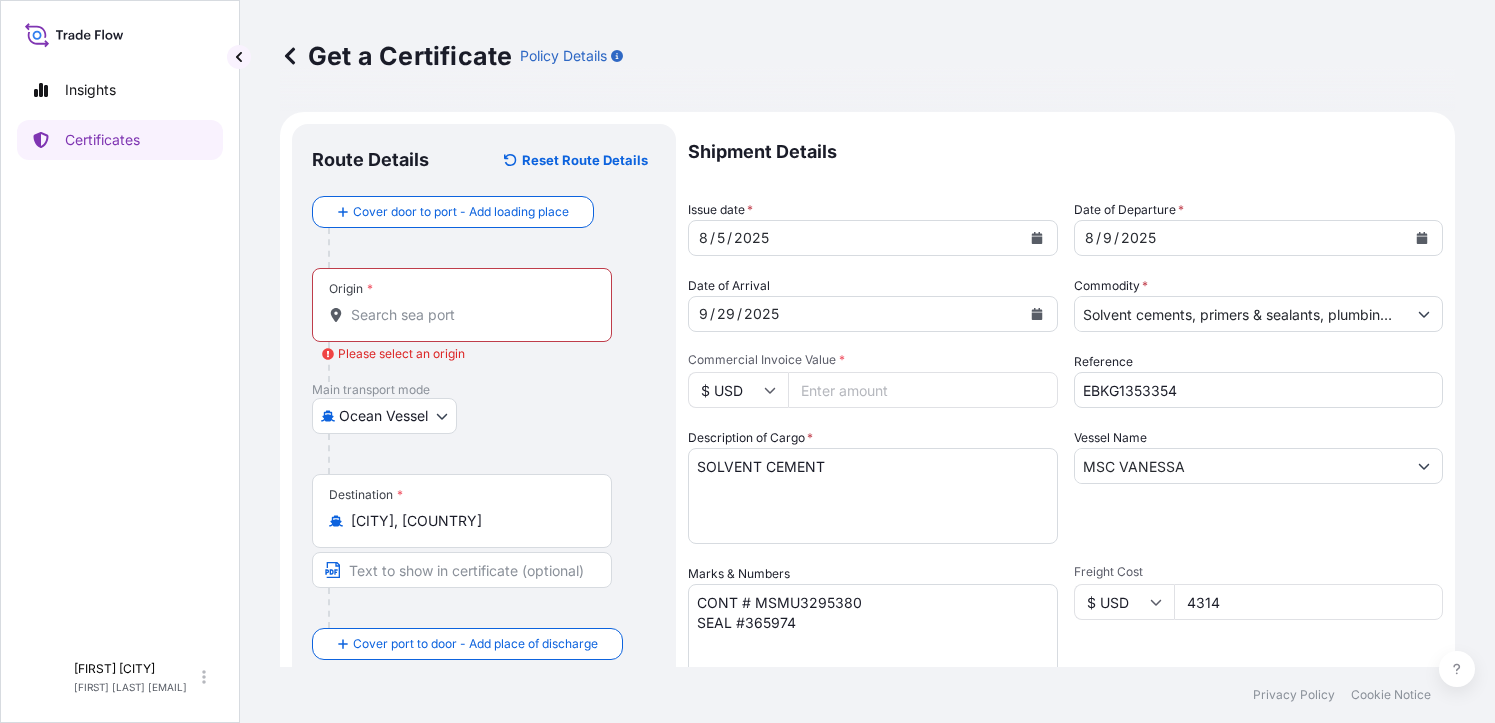 type on "UNIT 15, BLOCK 119, BLDG 664, WAY 2512, [CITY] [COUNTRY]" 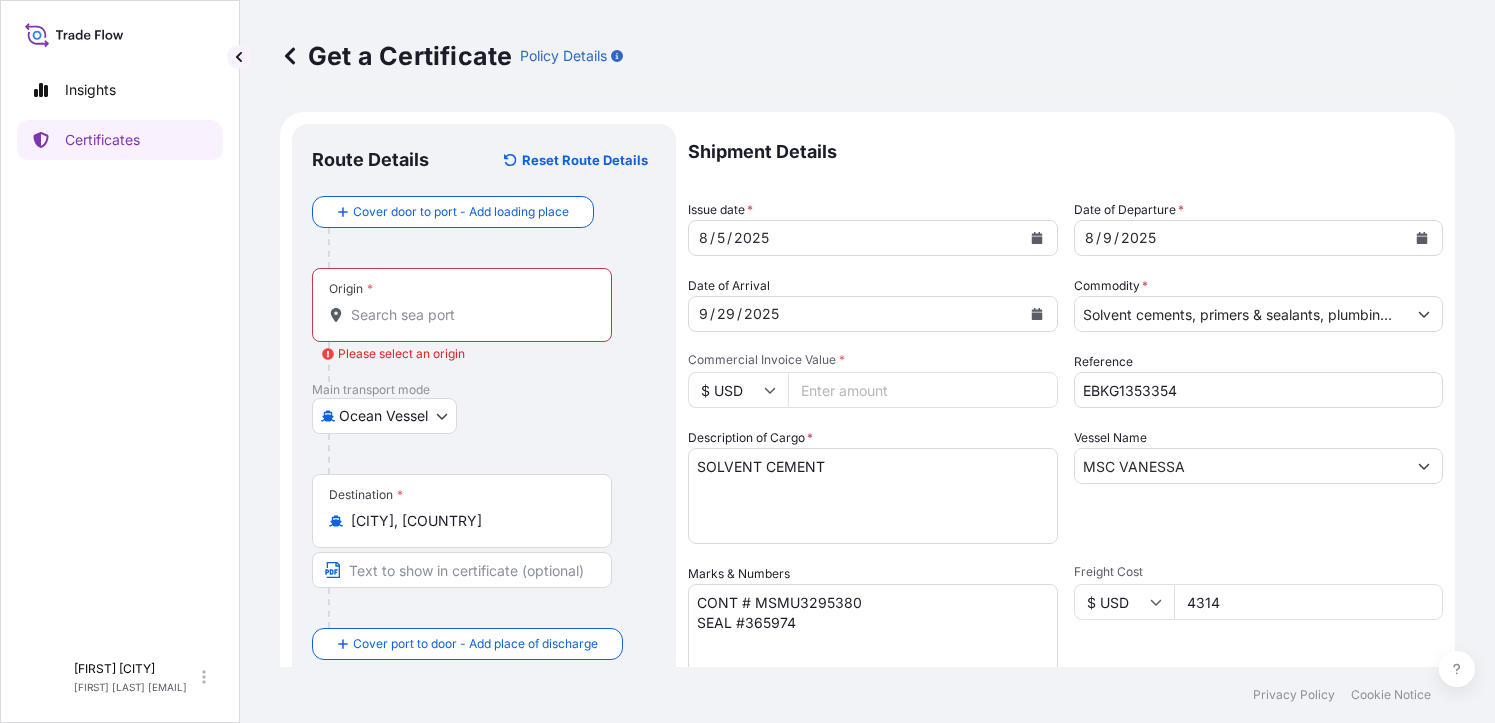type 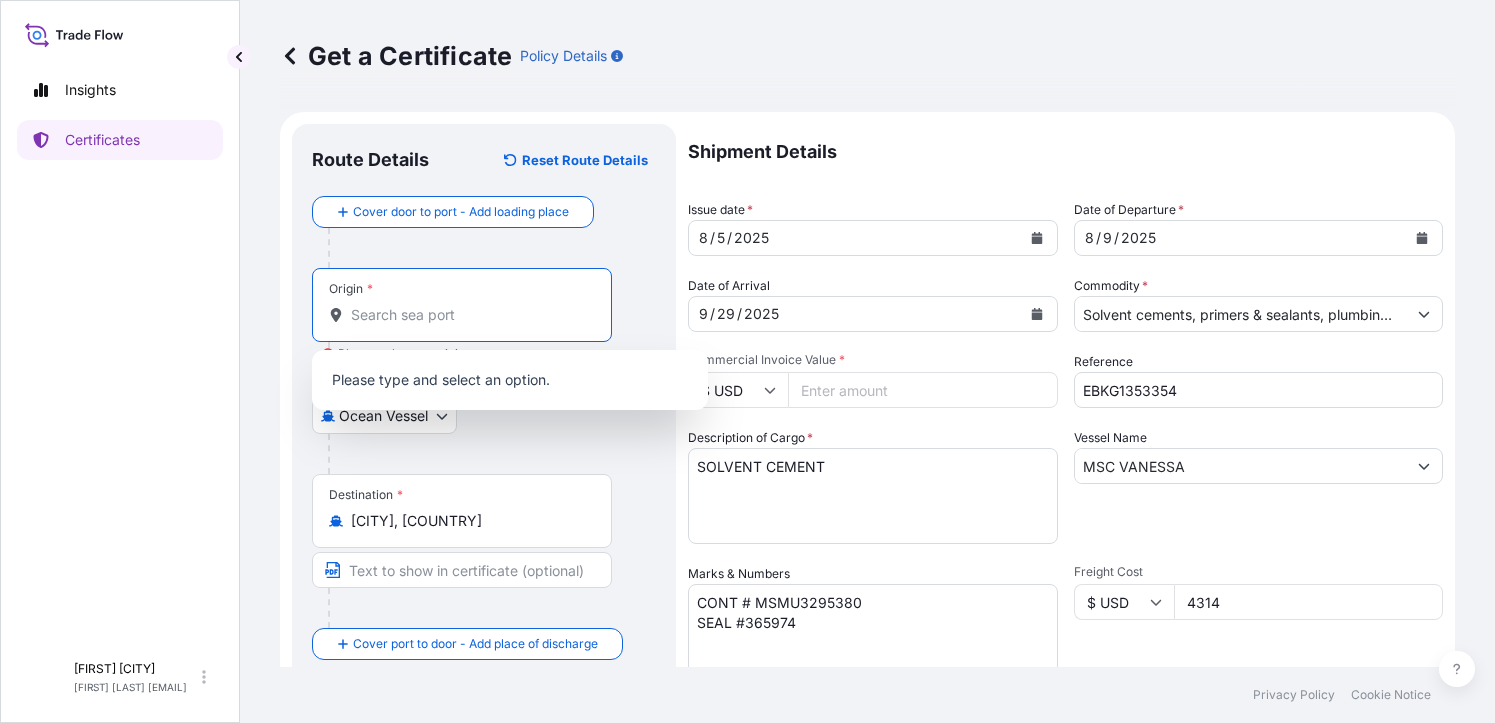 click on "Origin * Please select an origin" at bounding box center [469, 315] 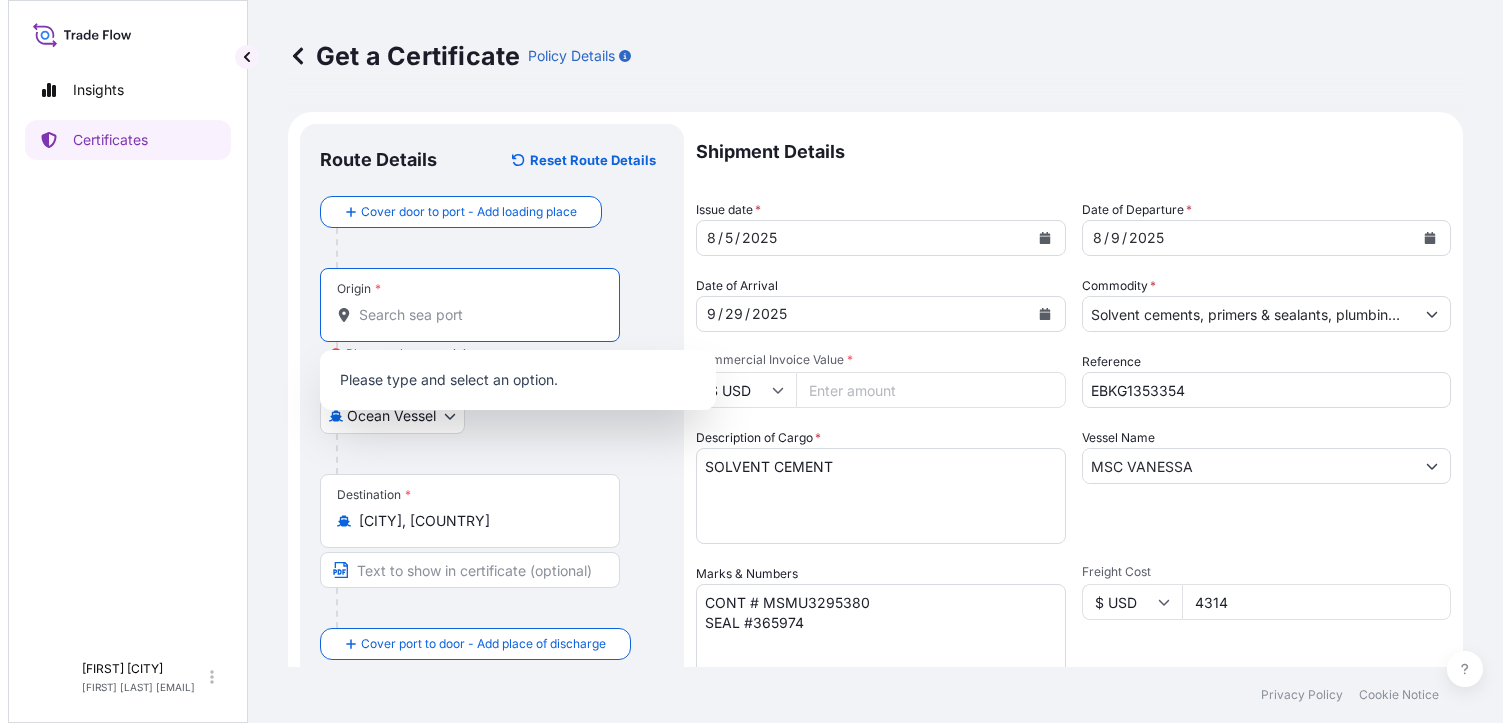 scroll, scrollTop: 0, scrollLeft: 0, axis: both 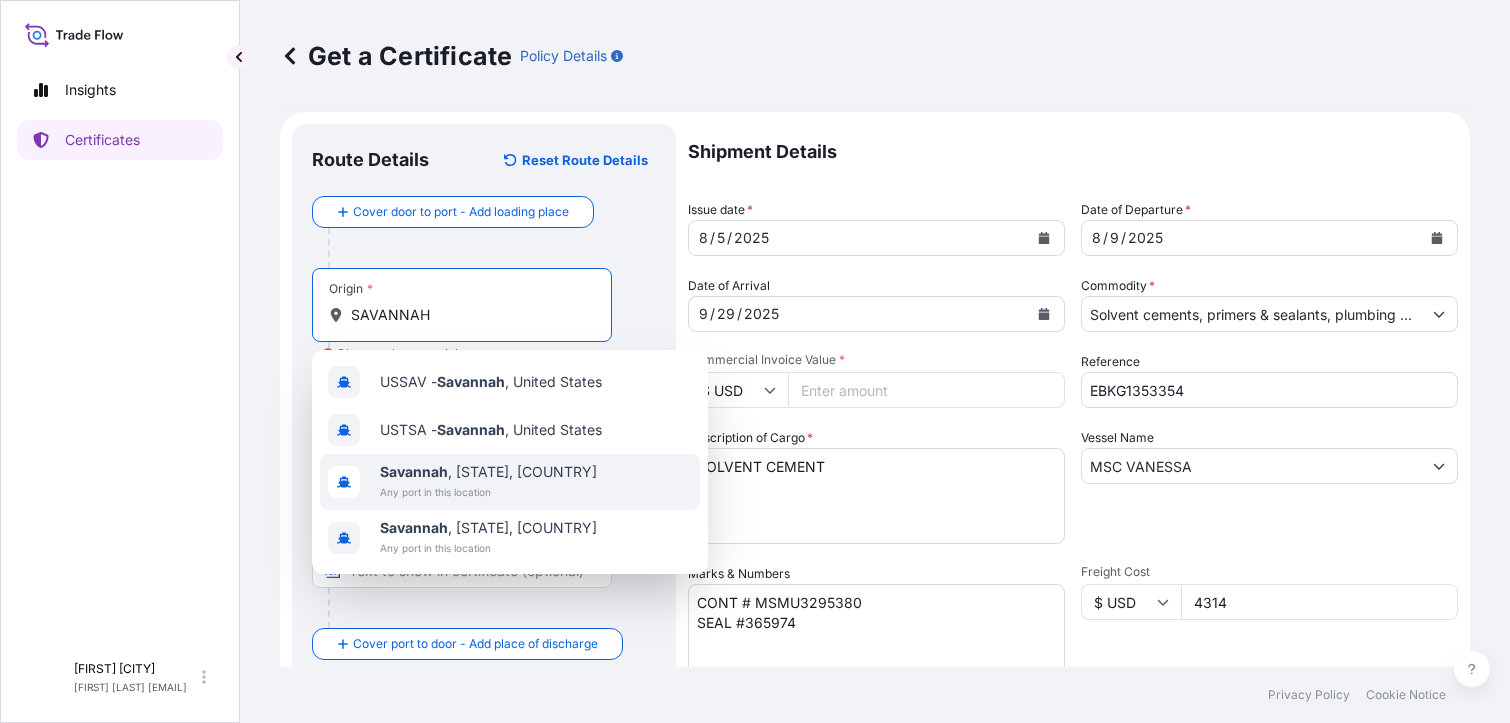 click on "Savannah" at bounding box center [414, 471] 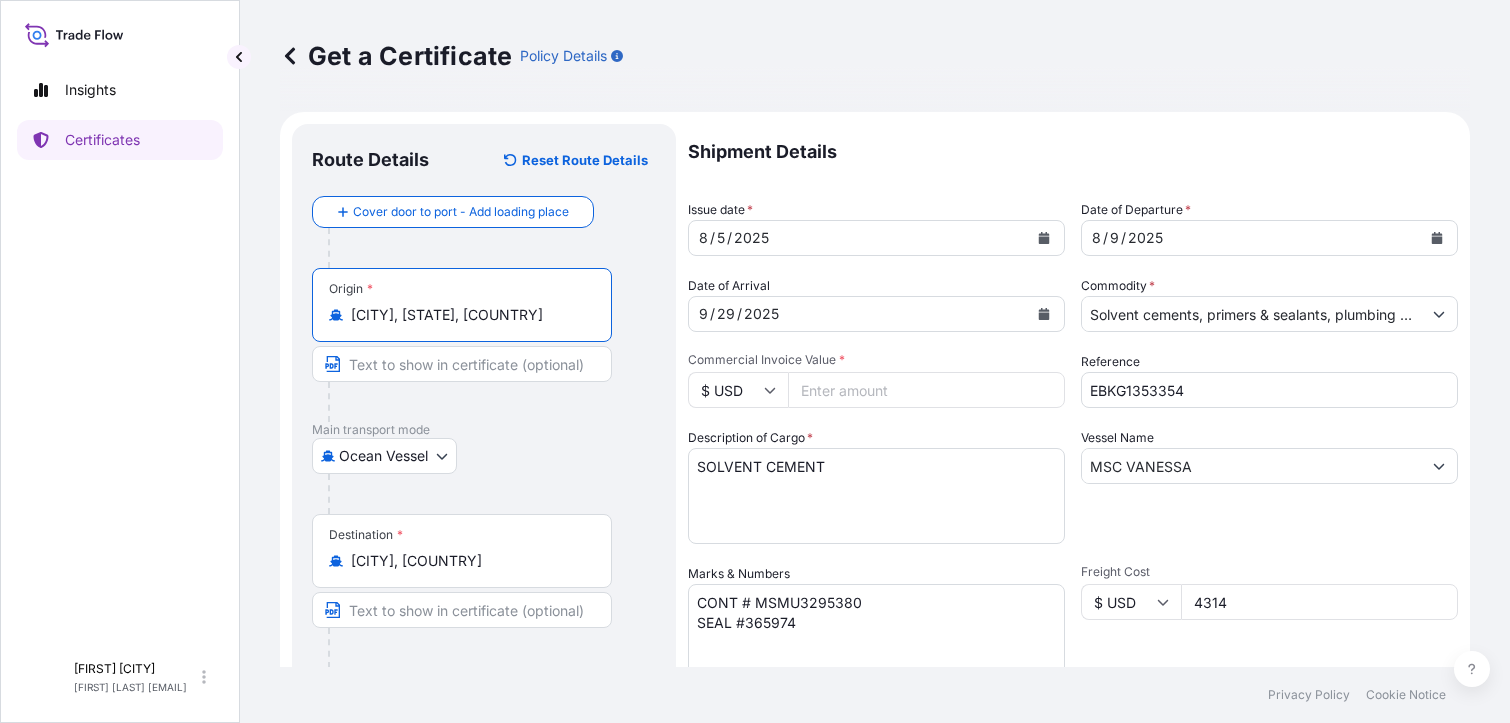 scroll, scrollTop: 478, scrollLeft: 0, axis: vertical 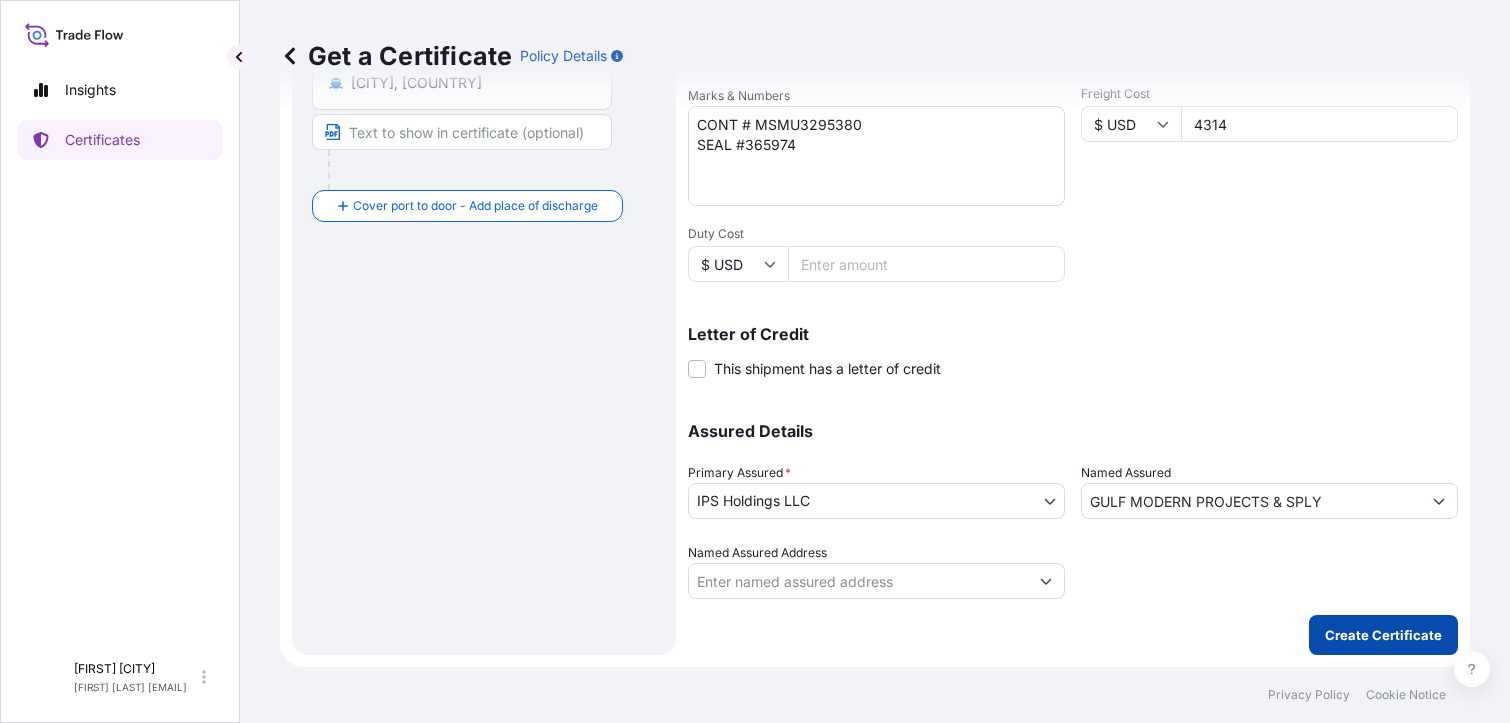 type on "[CITY], [STATE], [COUNTRY]" 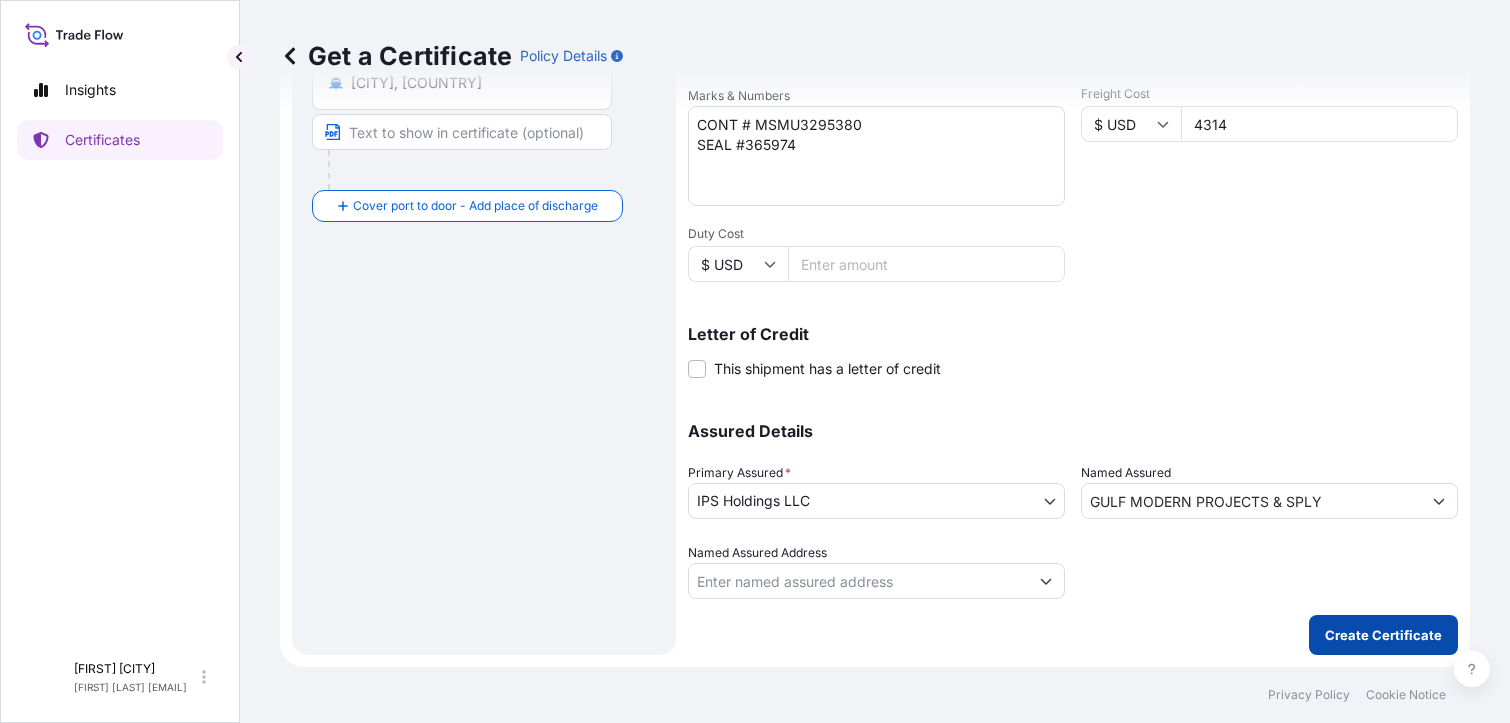 click on "Create Certificate" at bounding box center [1383, 635] 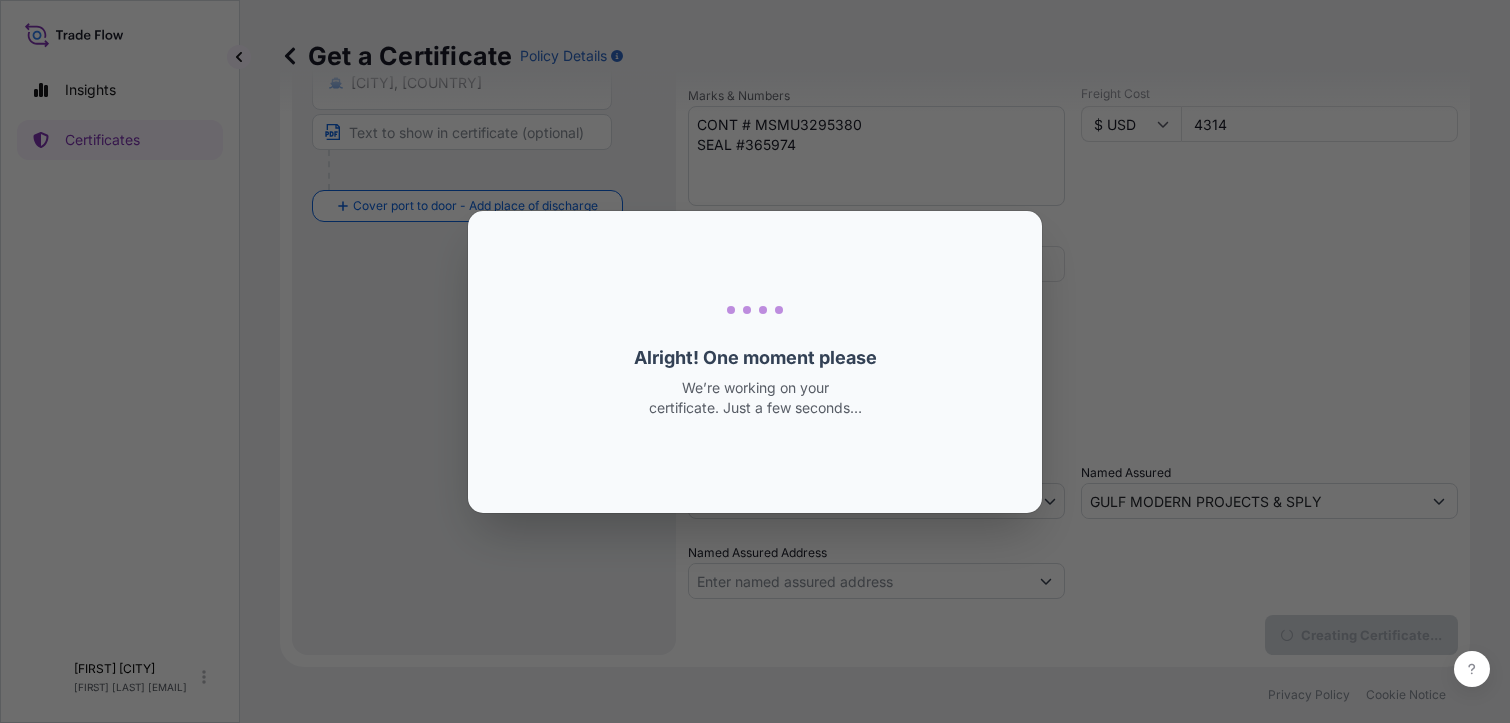 scroll, scrollTop: 0, scrollLeft: 0, axis: both 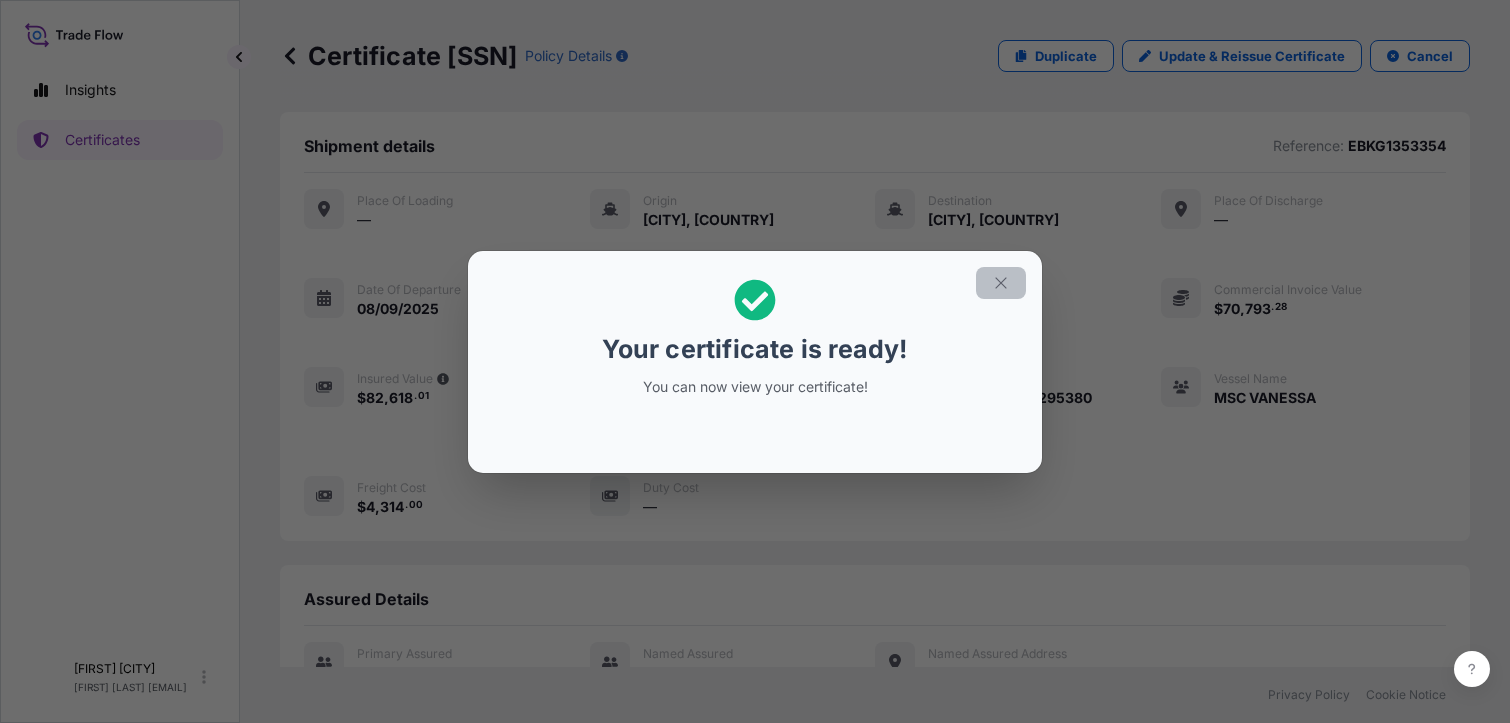 click 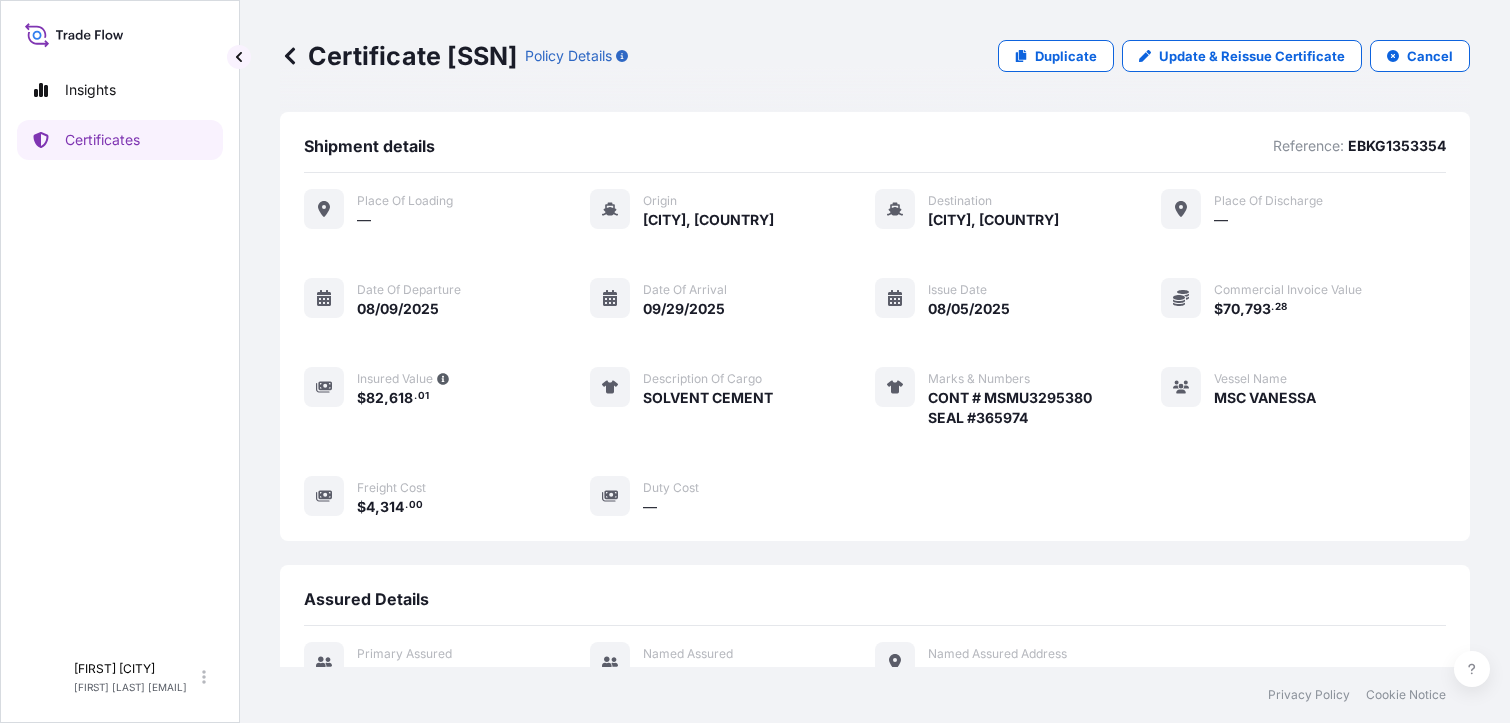 scroll, scrollTop: 271, scrollLeft: 0, axis: vertical 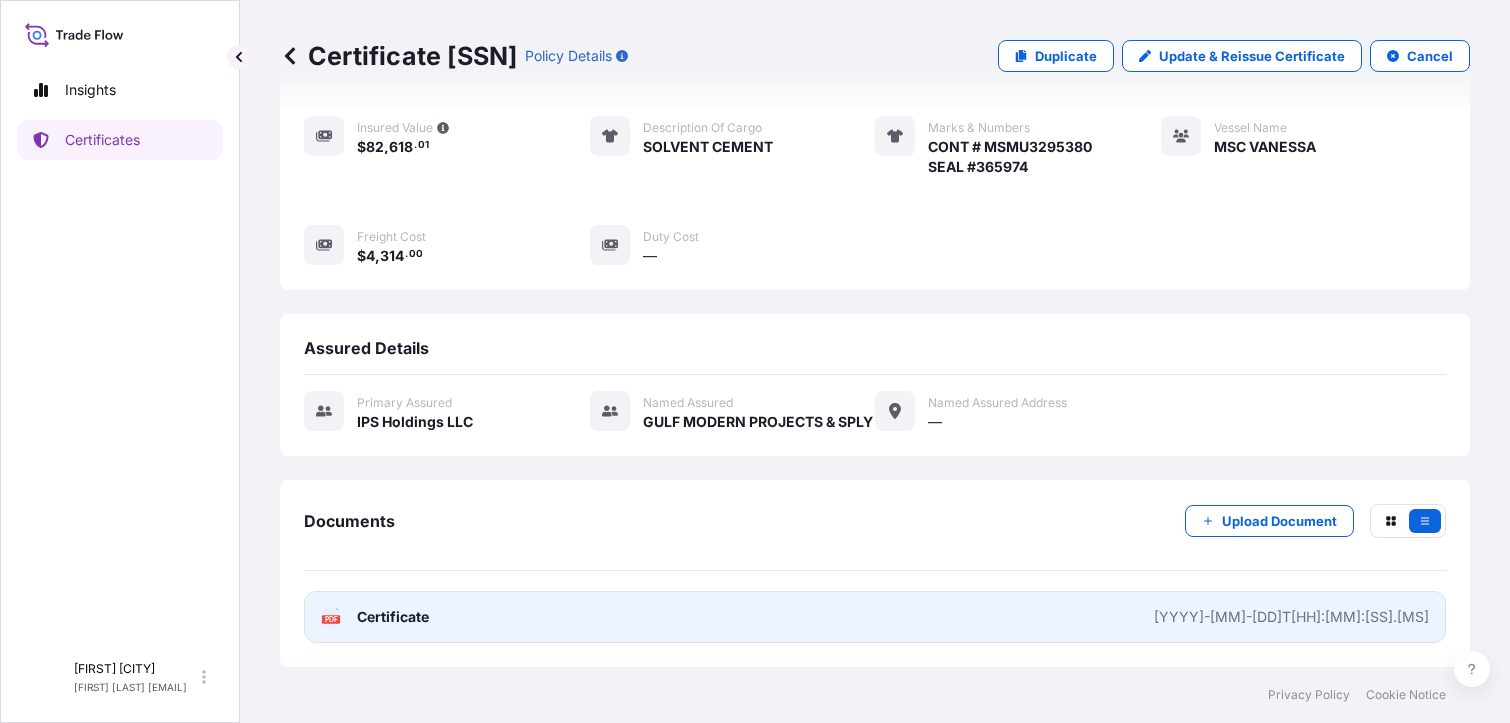 click 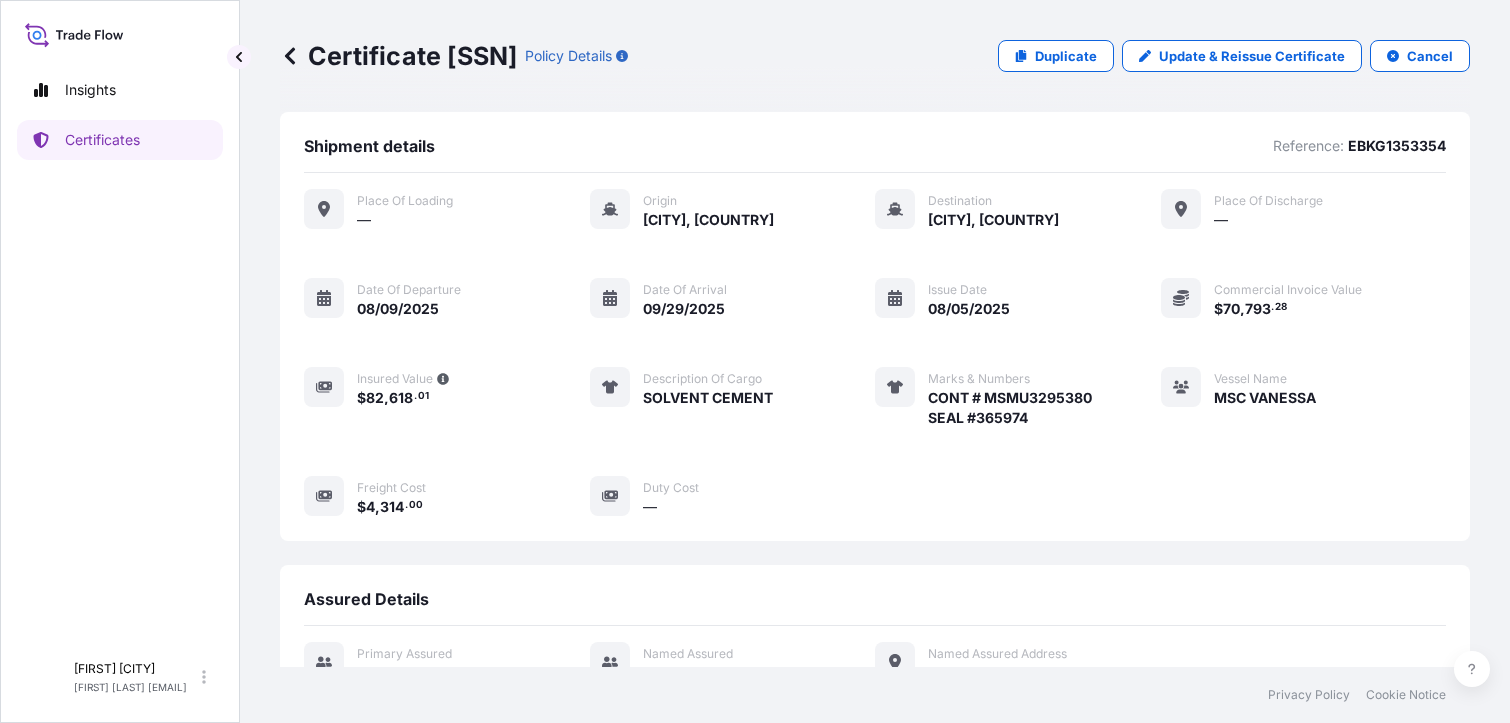 scroll, scrollTop: 271, scrollLeft: 0, axis: vertical 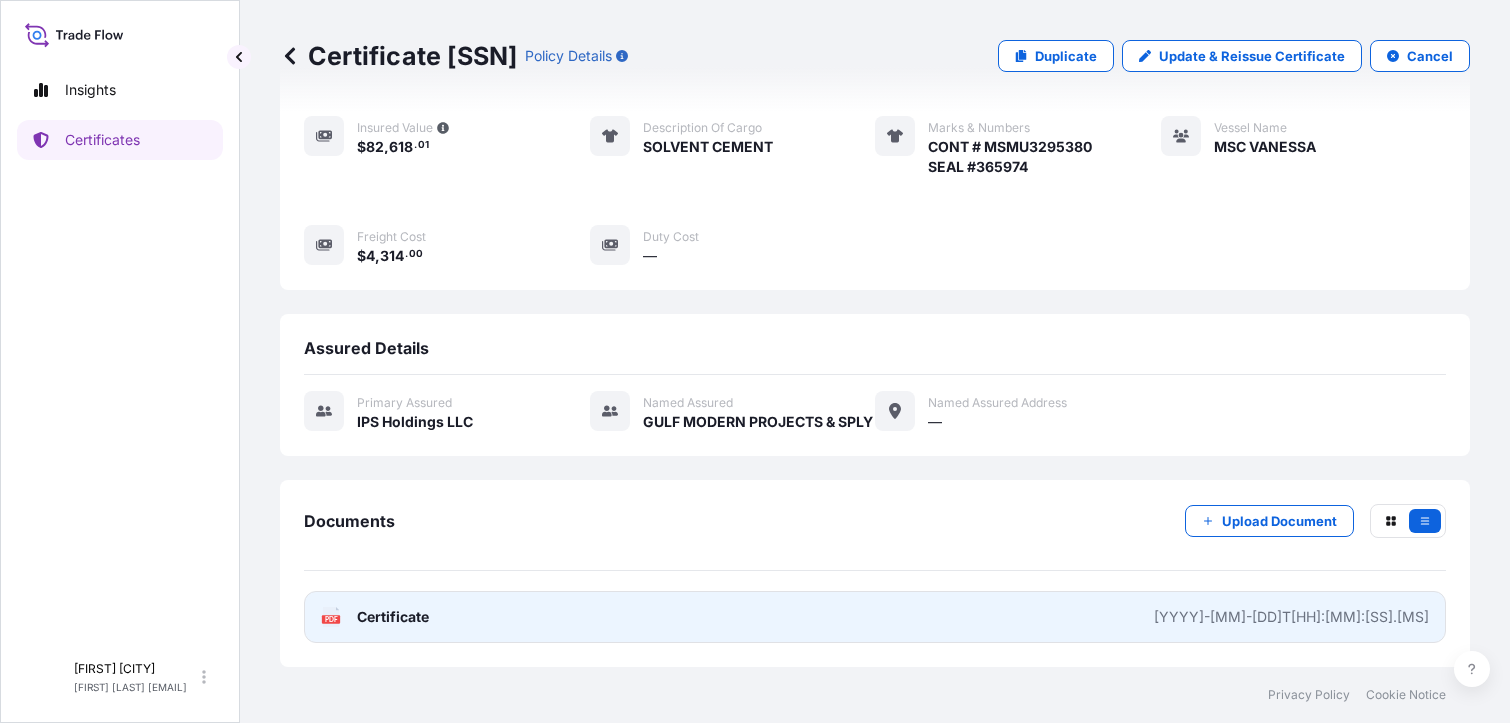 click on "PDF Certificate" at bounding box center (375, 617) 